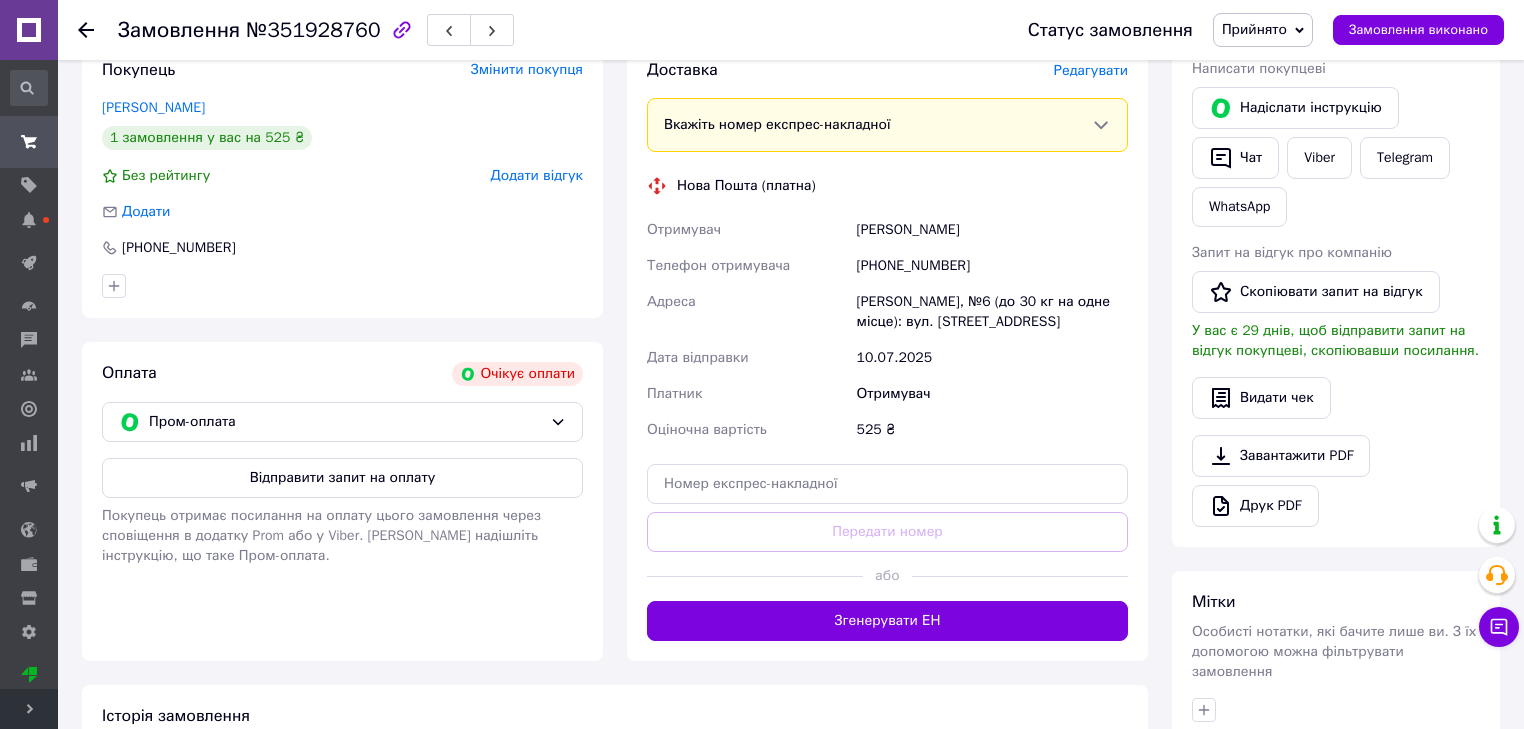 scroll, scrollTop: 505, scrollLeft: 0, axis: vertical 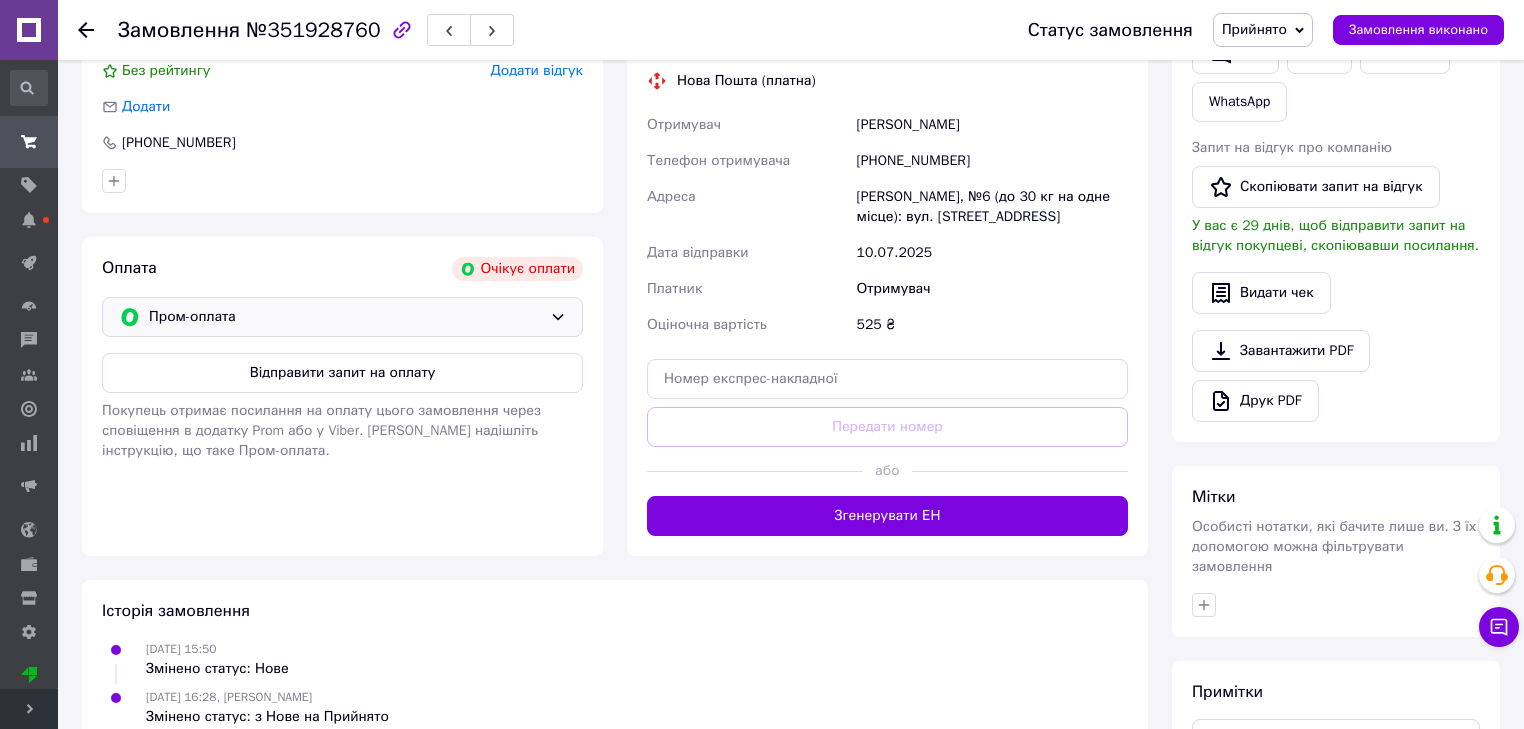 click on "Пром-оплата" at bounding box center (345, 317) 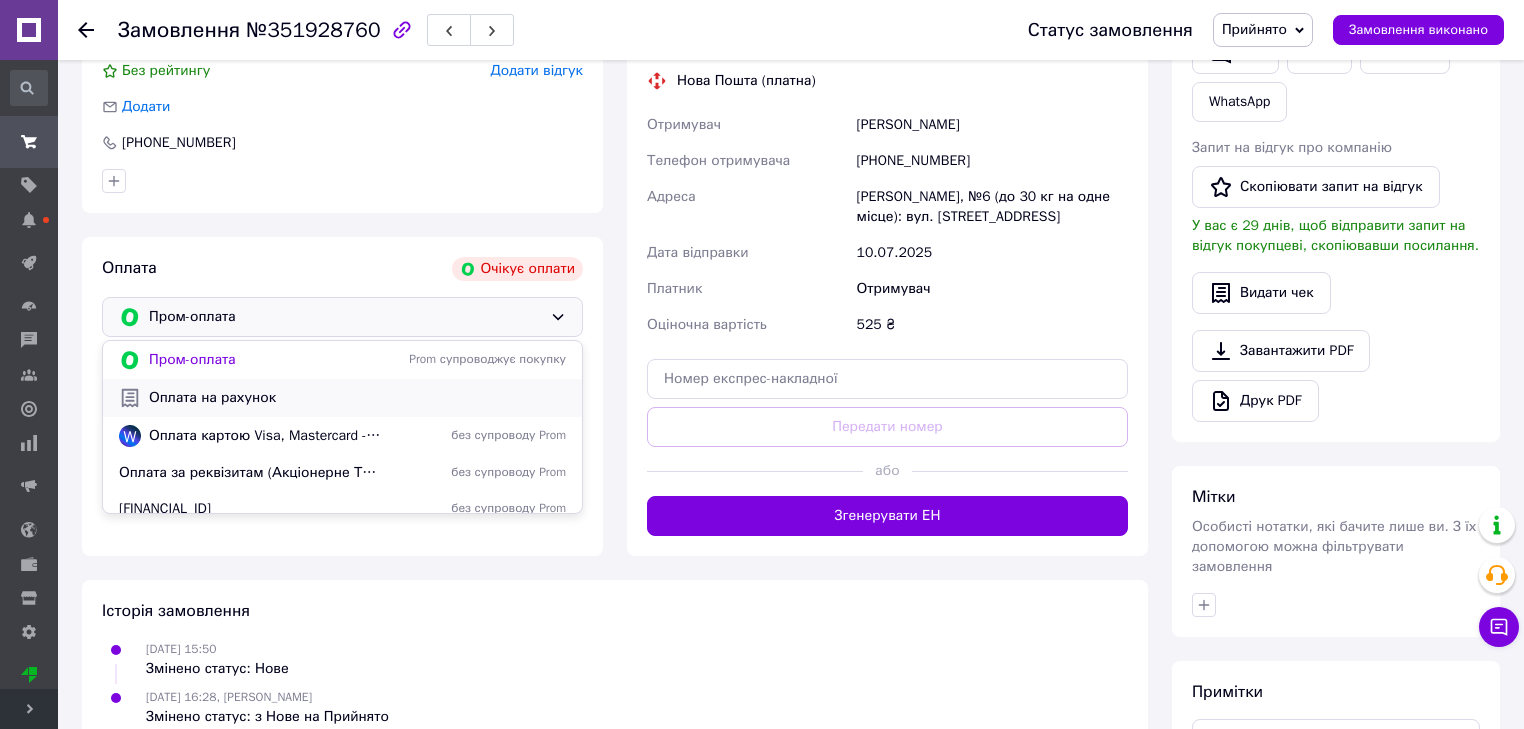 click on "Оплата на рахунок" at bounding box center (357, 398) 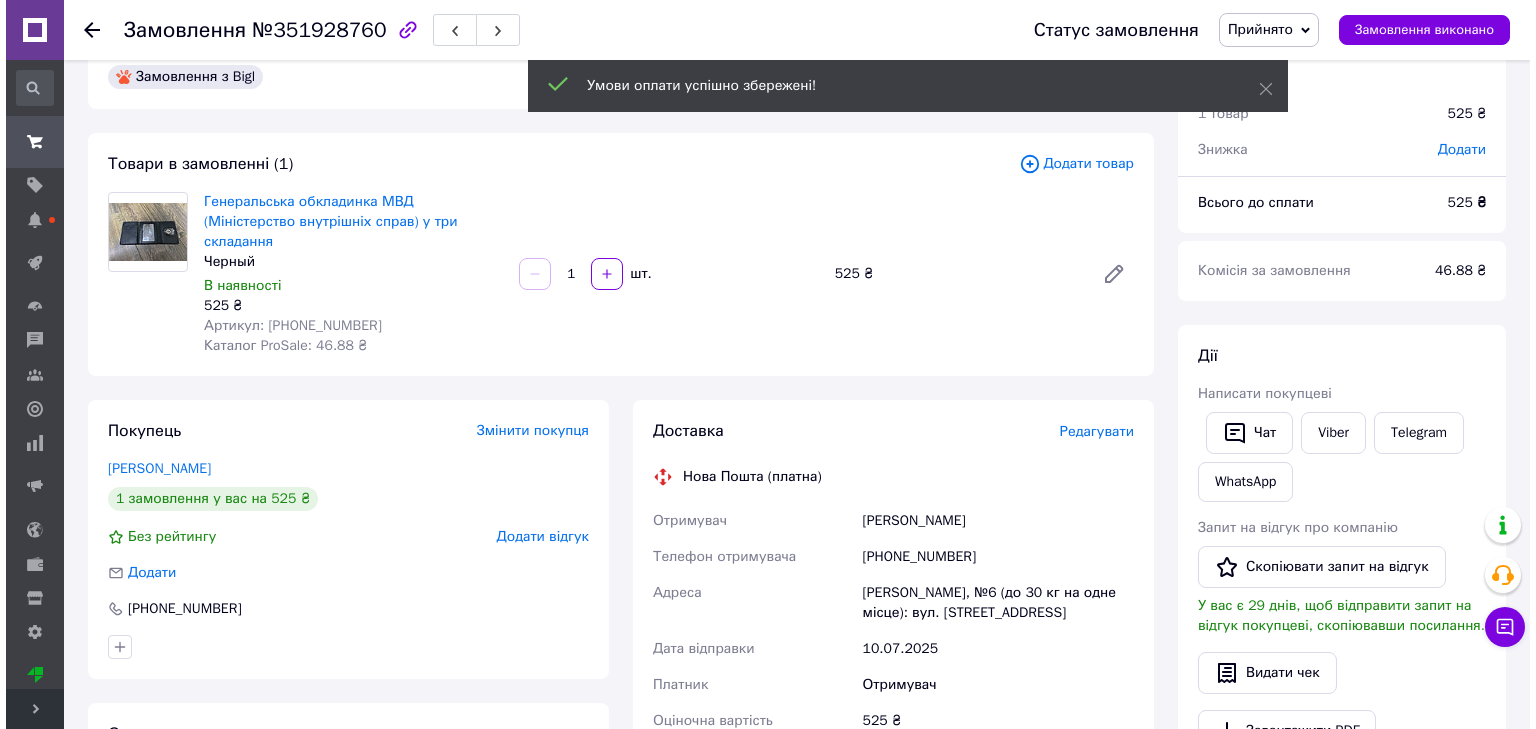 scroll, scrollTop: 0, scrollLeft: 0, axis: both 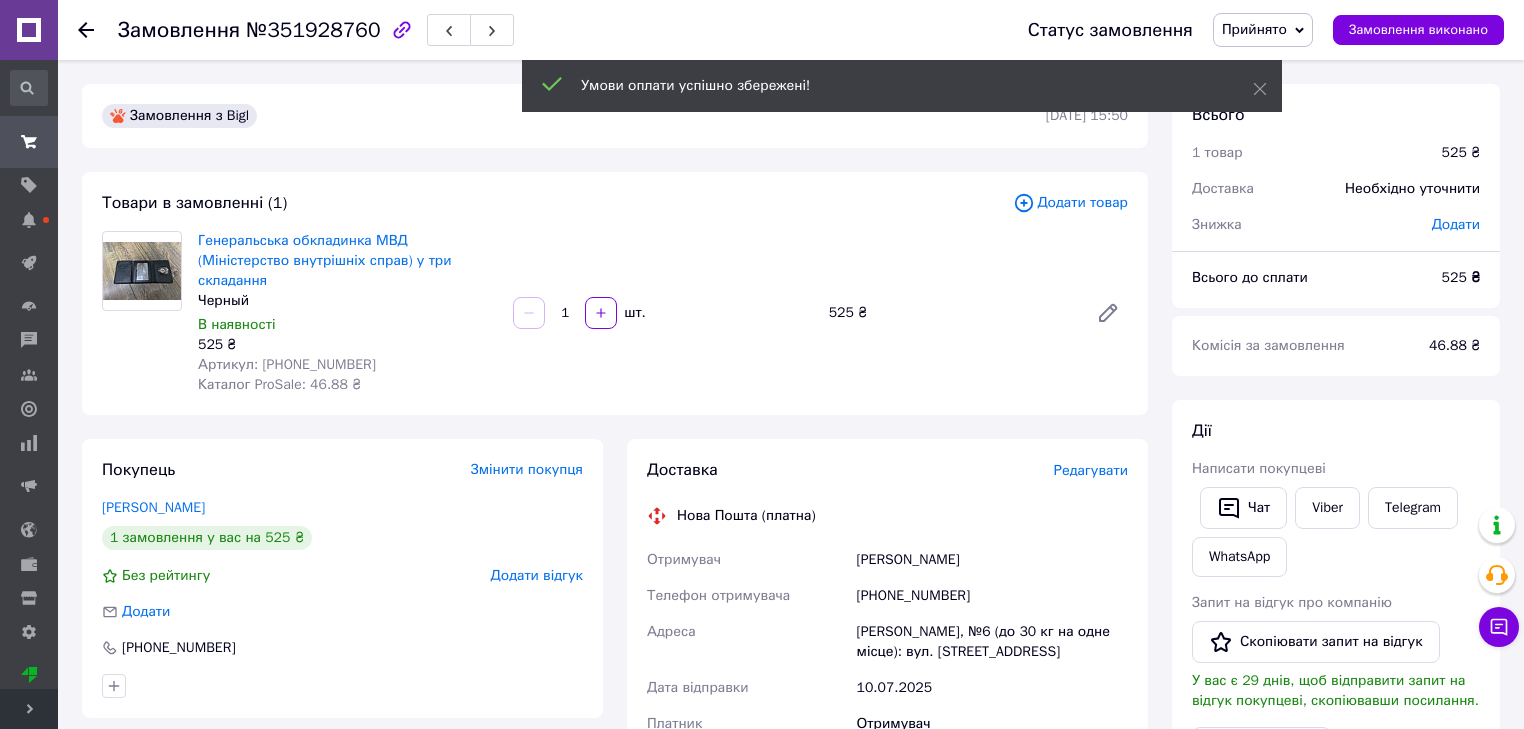click on "Редагувати" at bounding box center [1091, 470] 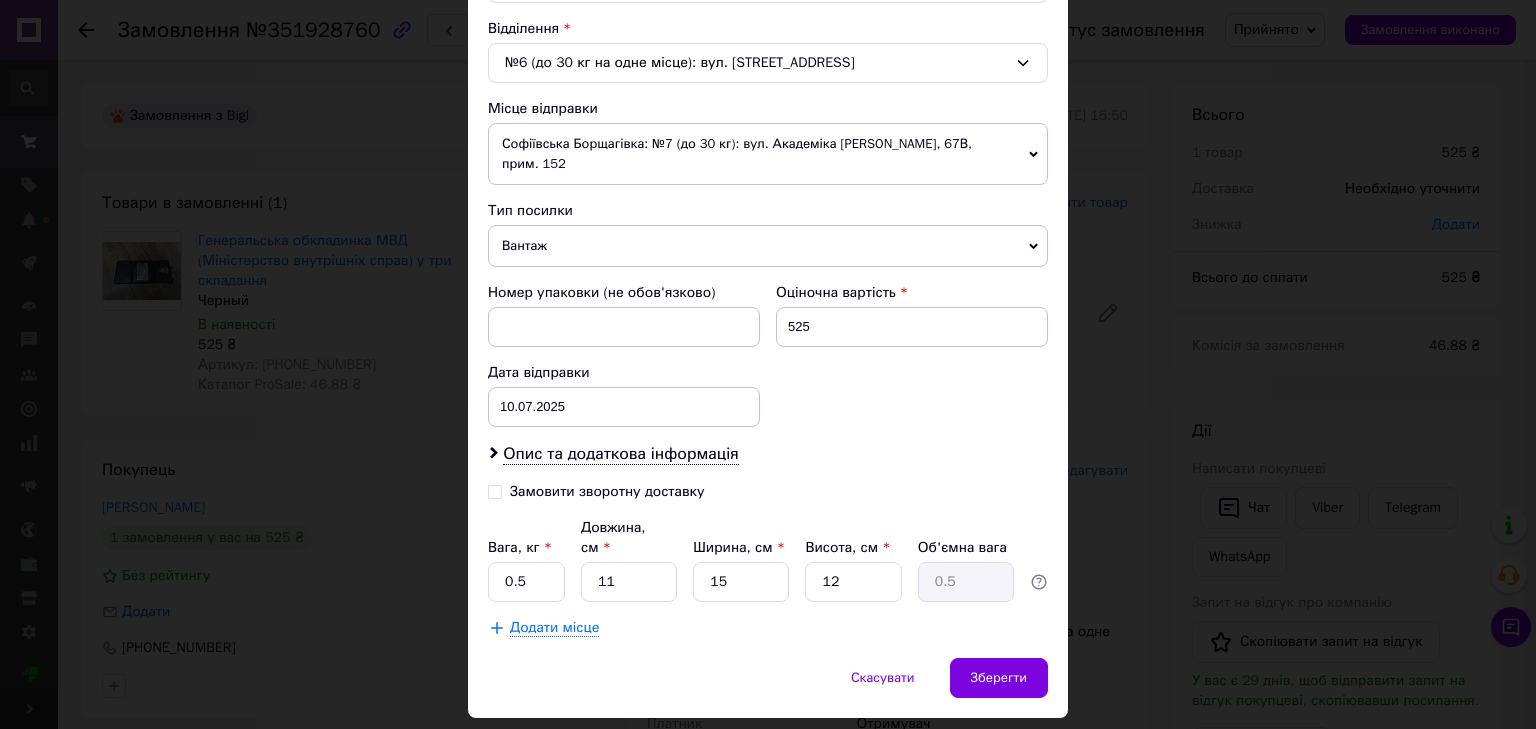 scroll, scrollTop: 629, scrollLeft: 0, axis: vertical 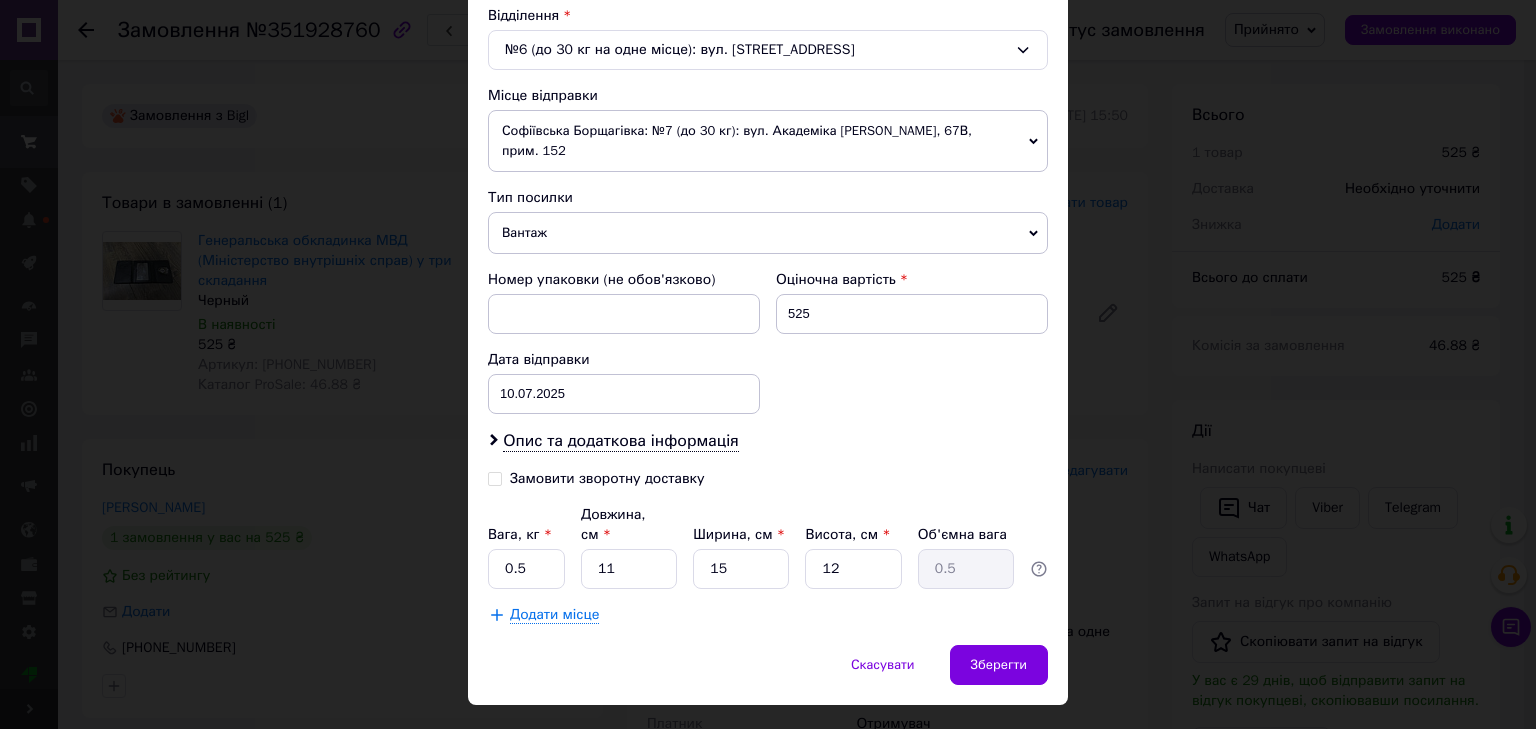 click on "Замовити зворотну доставку" at bounding box center (495, 477) 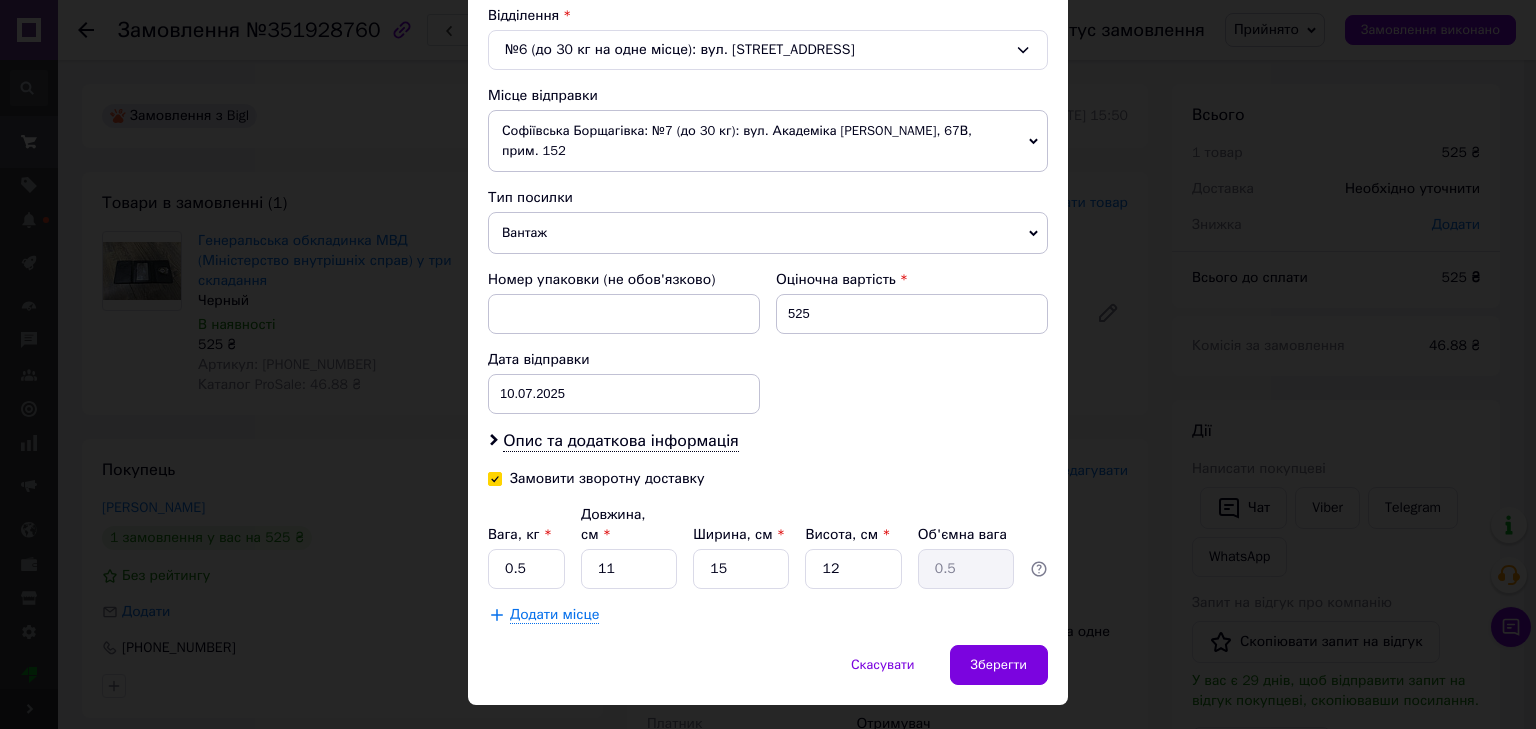 checkbox on "true" 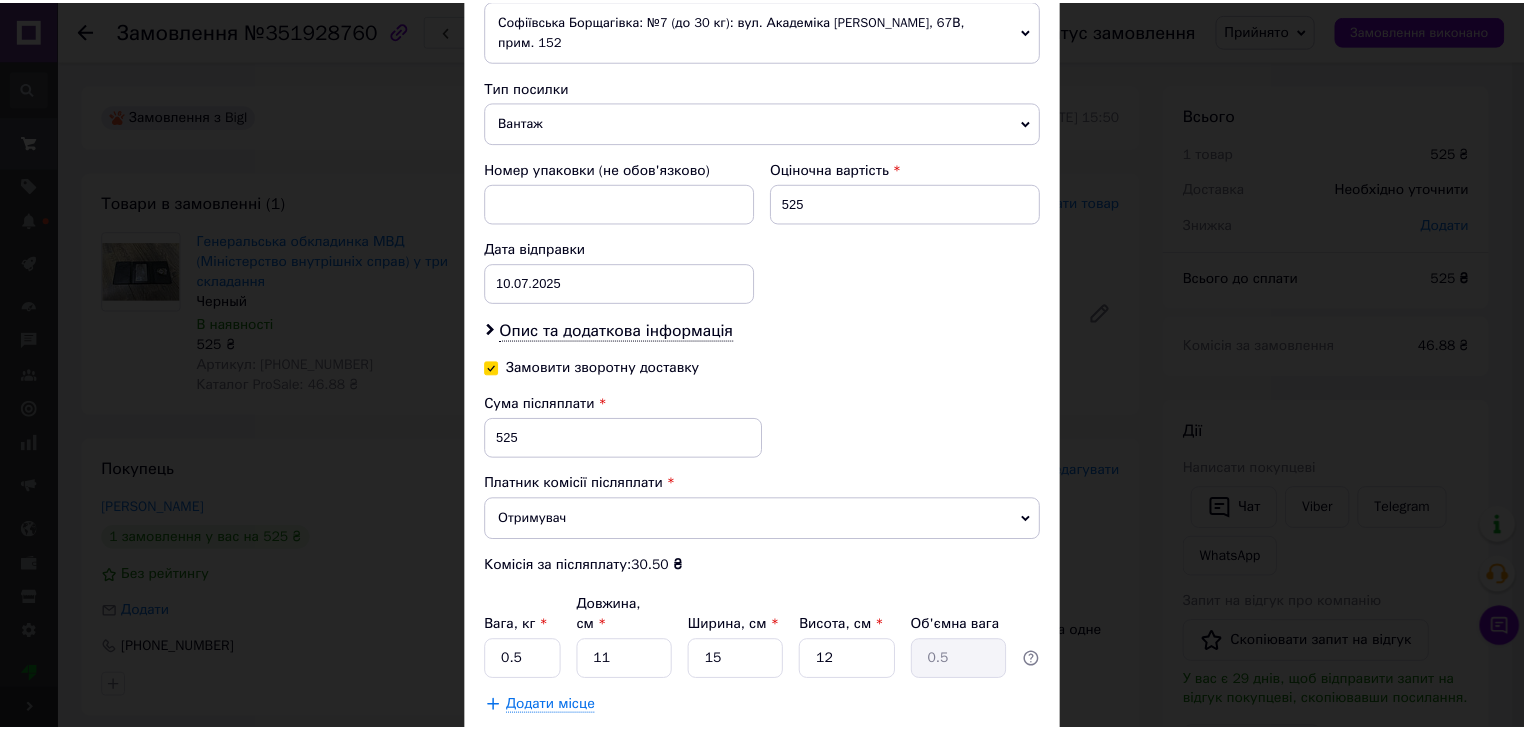 scroll, scrollTop: 831, scrollLeft: 0, axis: vertical 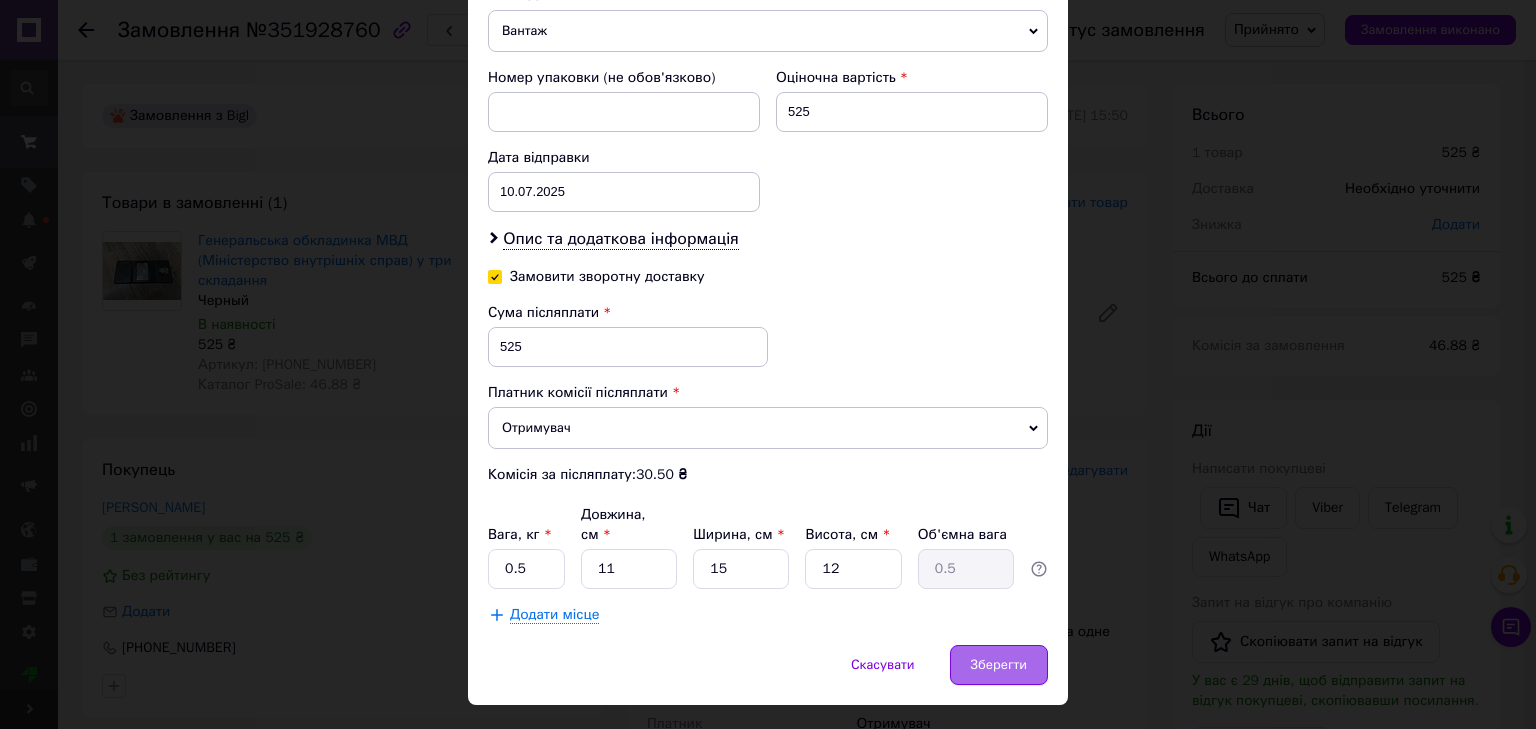 click on "Зберегти" at bounding box center [999, 665] 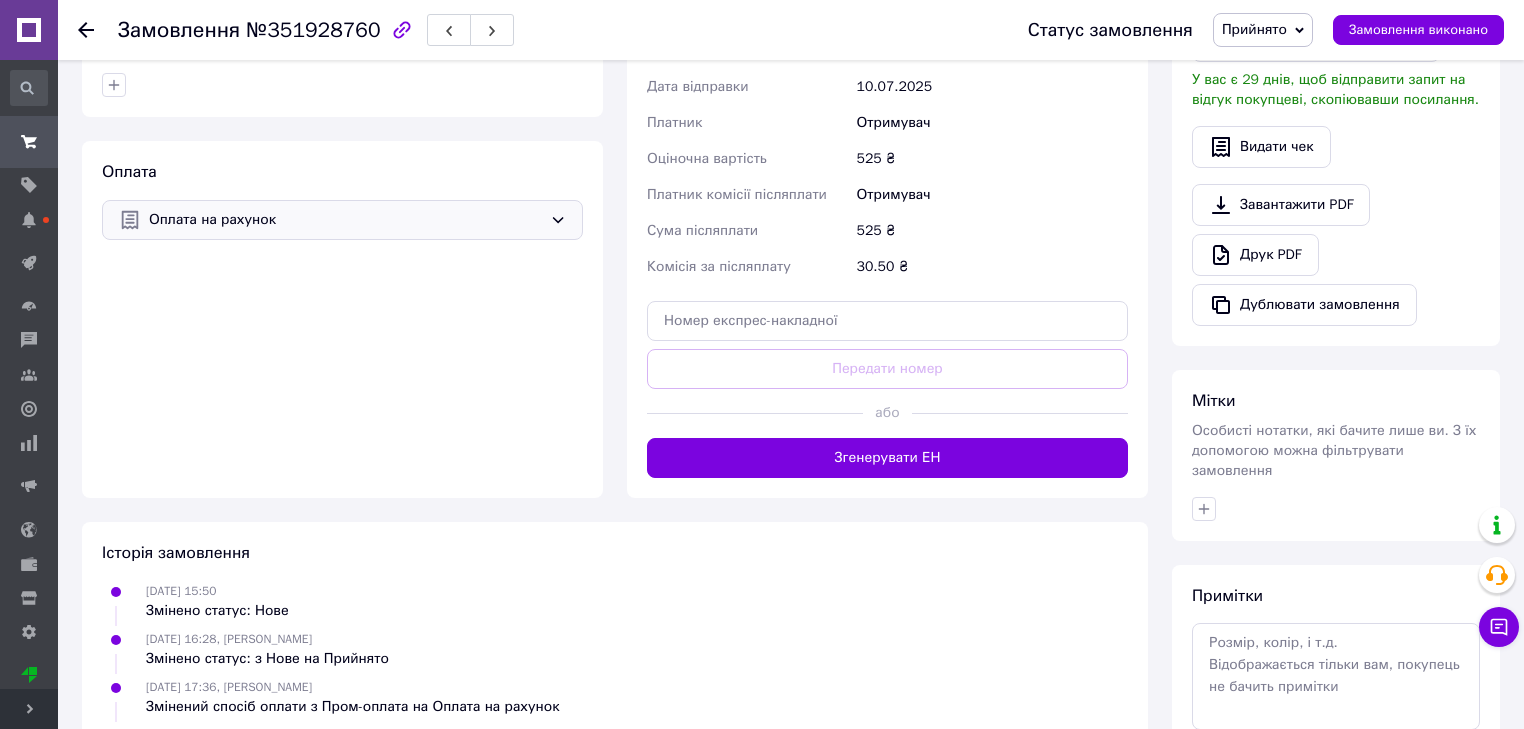 scroll, scrollTop: 720, scrollLeft: 0, axis: vertical 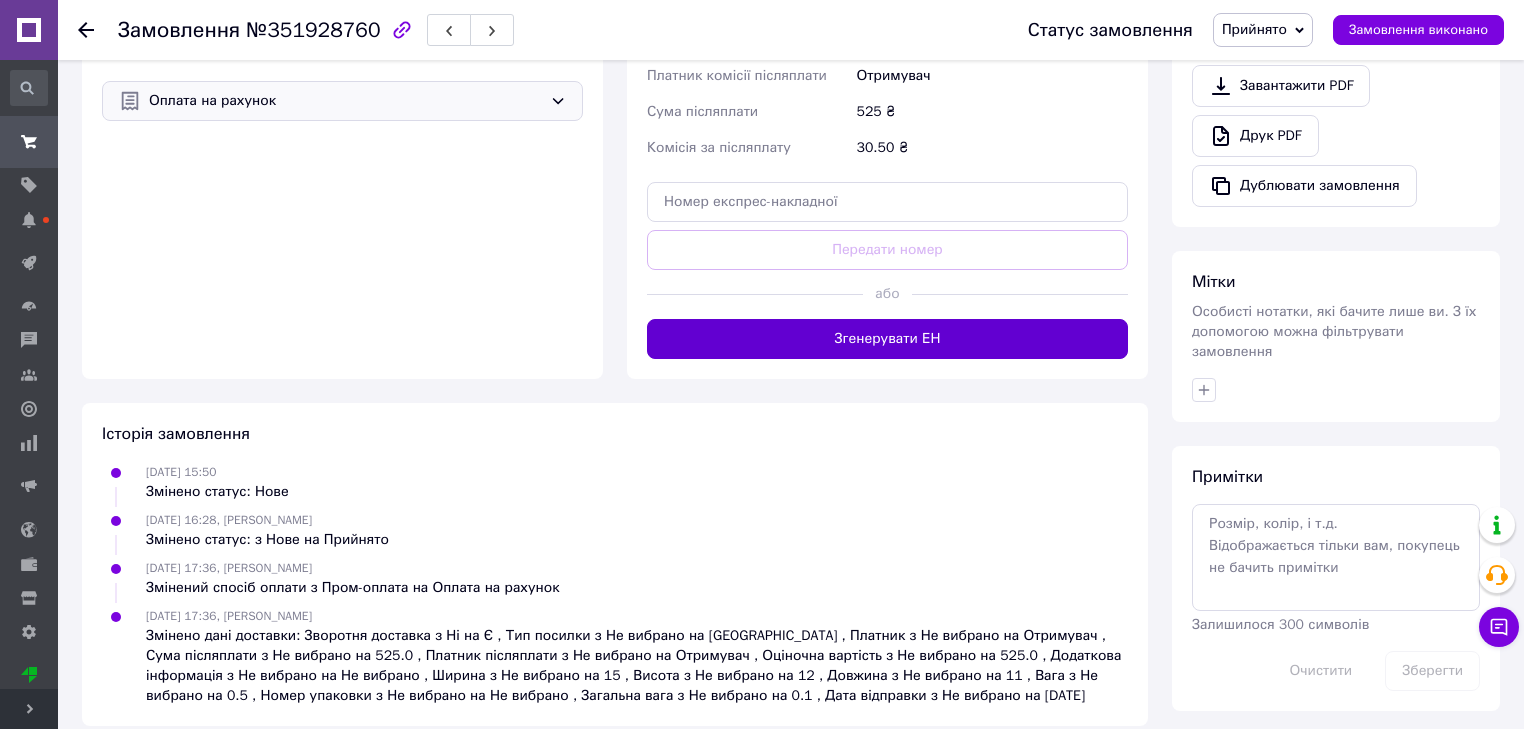 click on "Згенерувати ЕН" at bounding box center (887, 339) 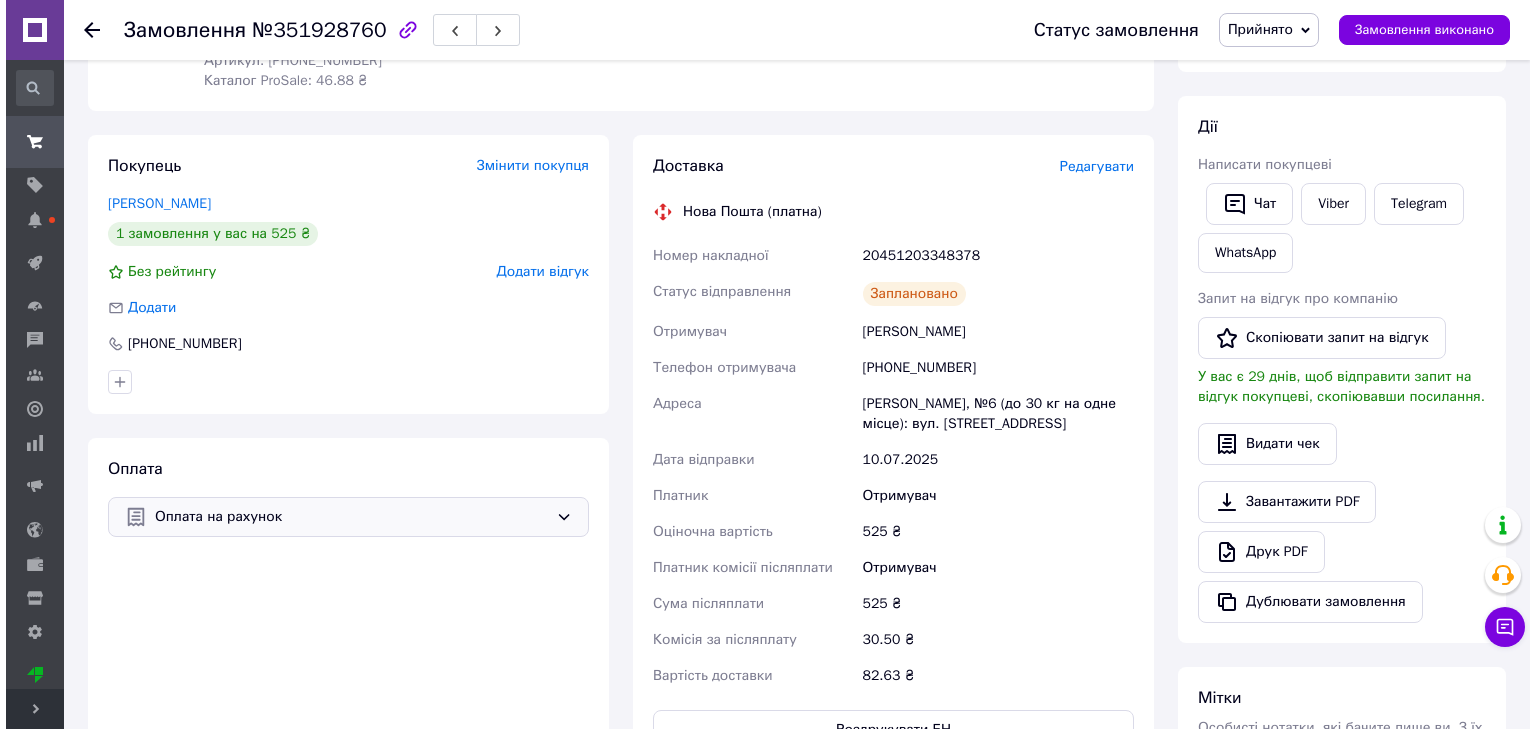 scroll, scrollTop: 240, scrollLeft: 0, axis: vertical 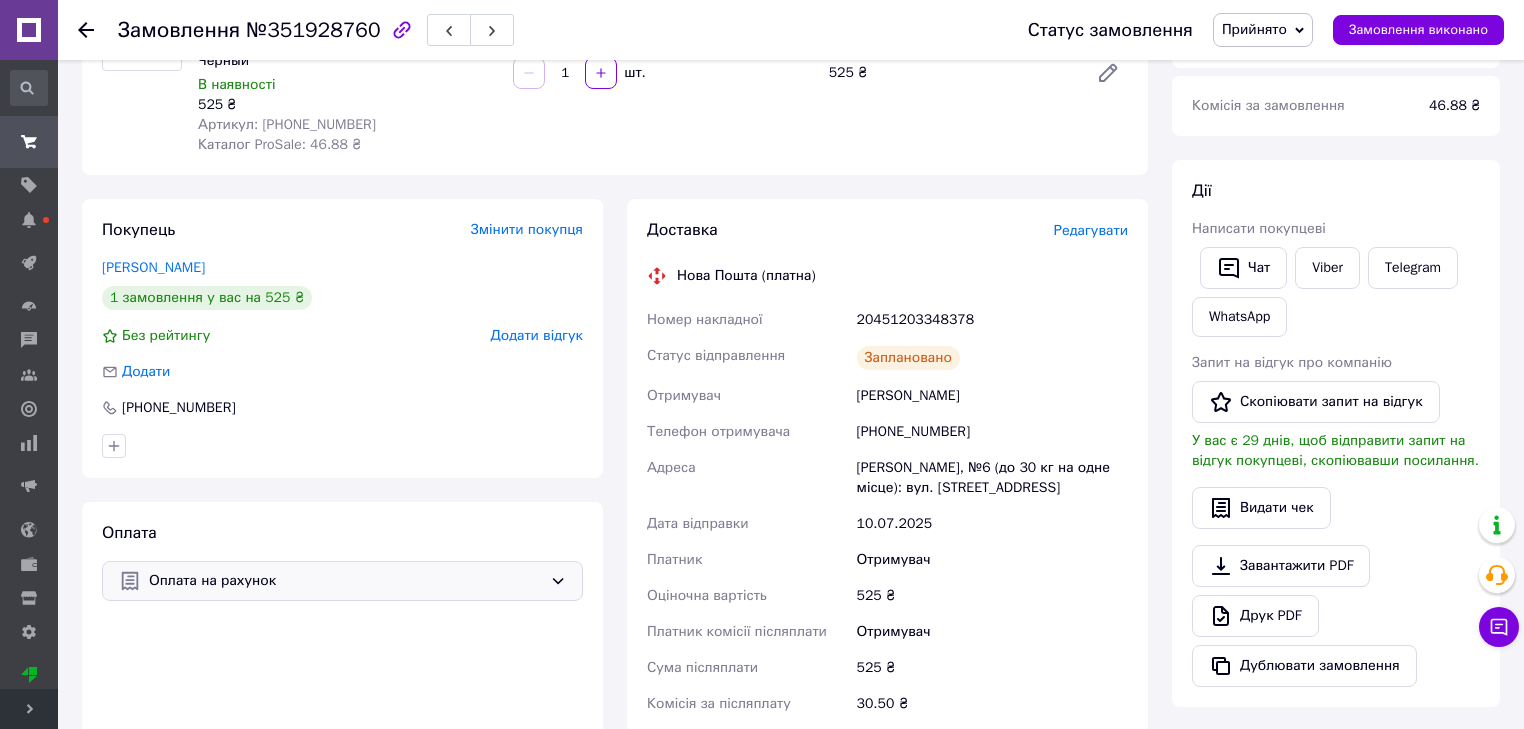click on "Редагувати" at bounding box center [1091, 230] 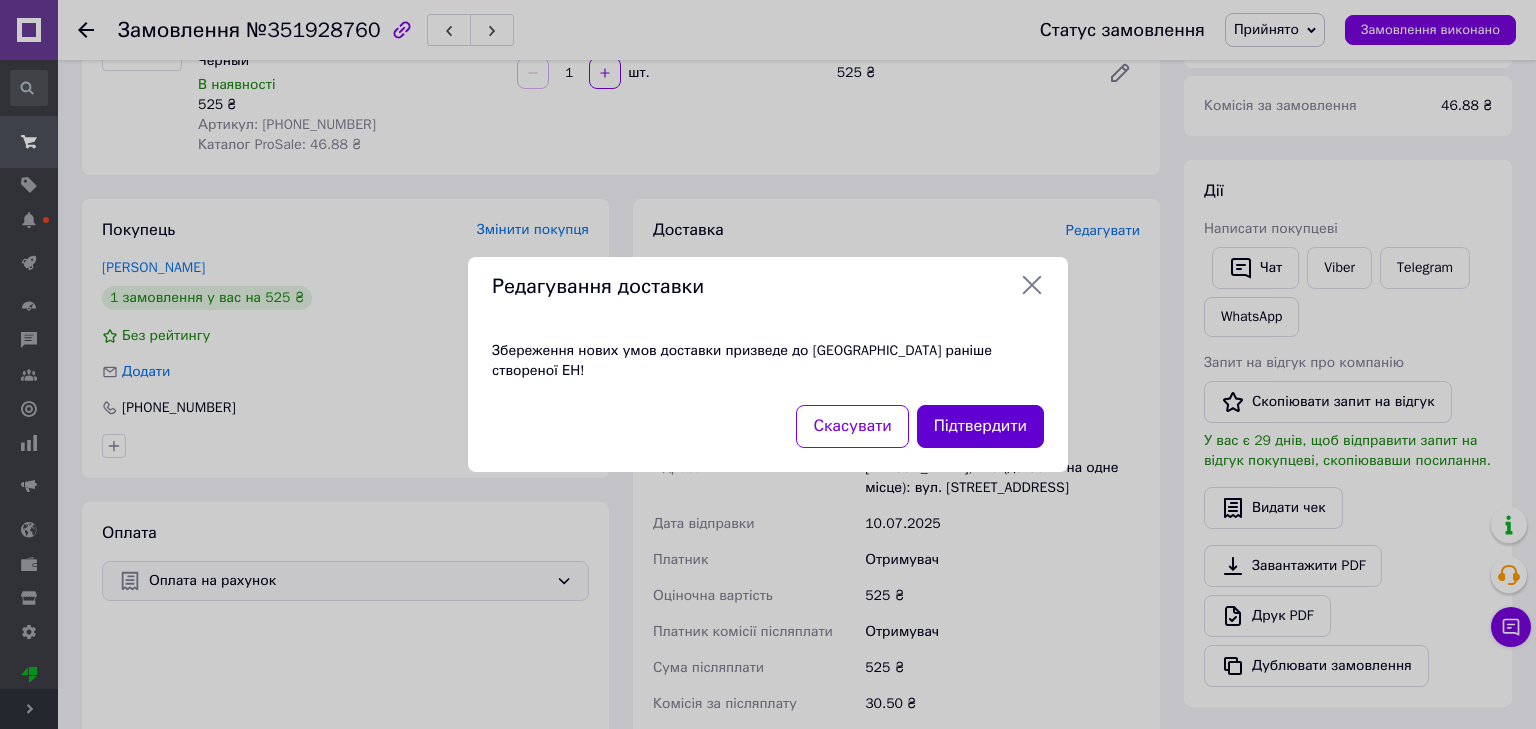 click on "Підтвердити" at bounding box center [980, 426] 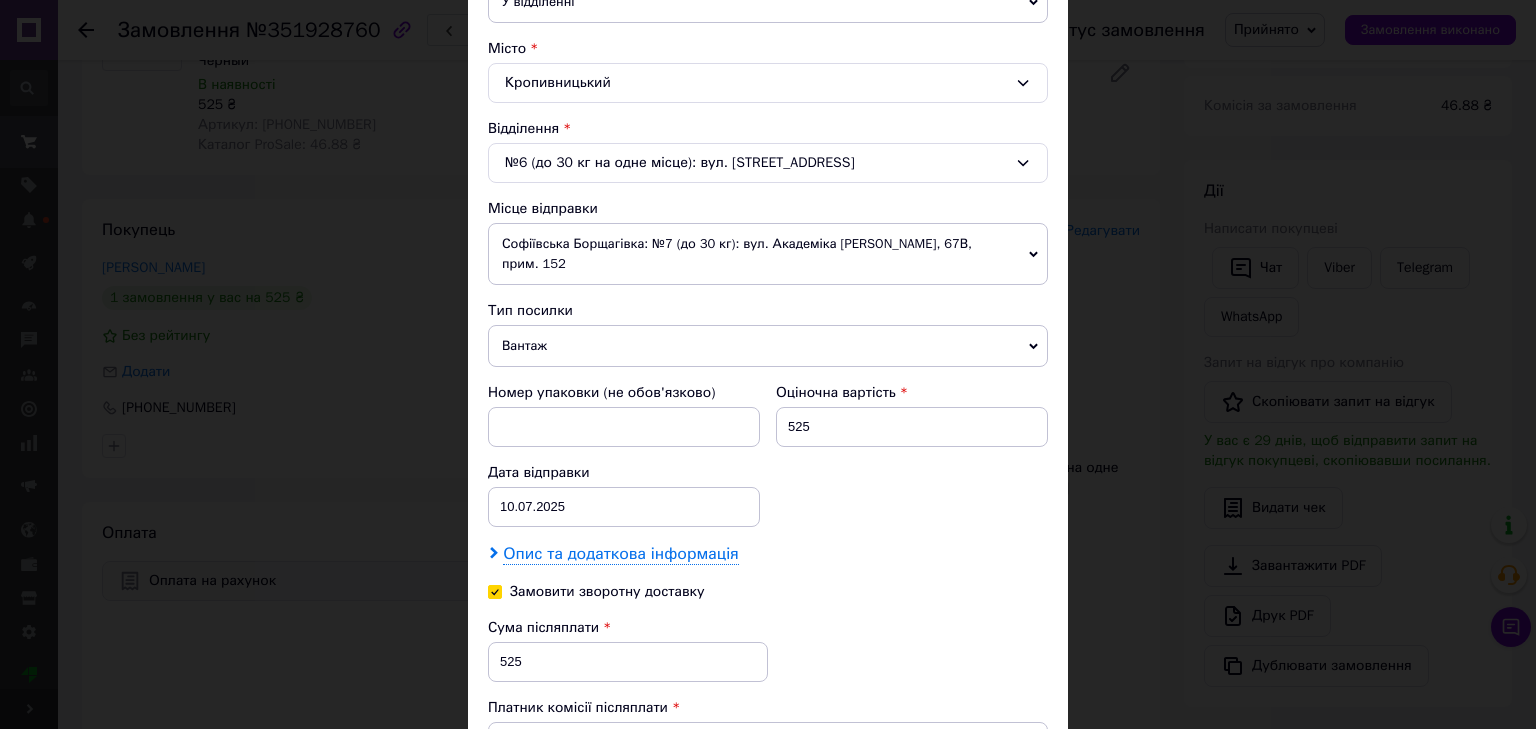 scroll, scrollTop: 560, scrollLeft: 0, axis: vertical 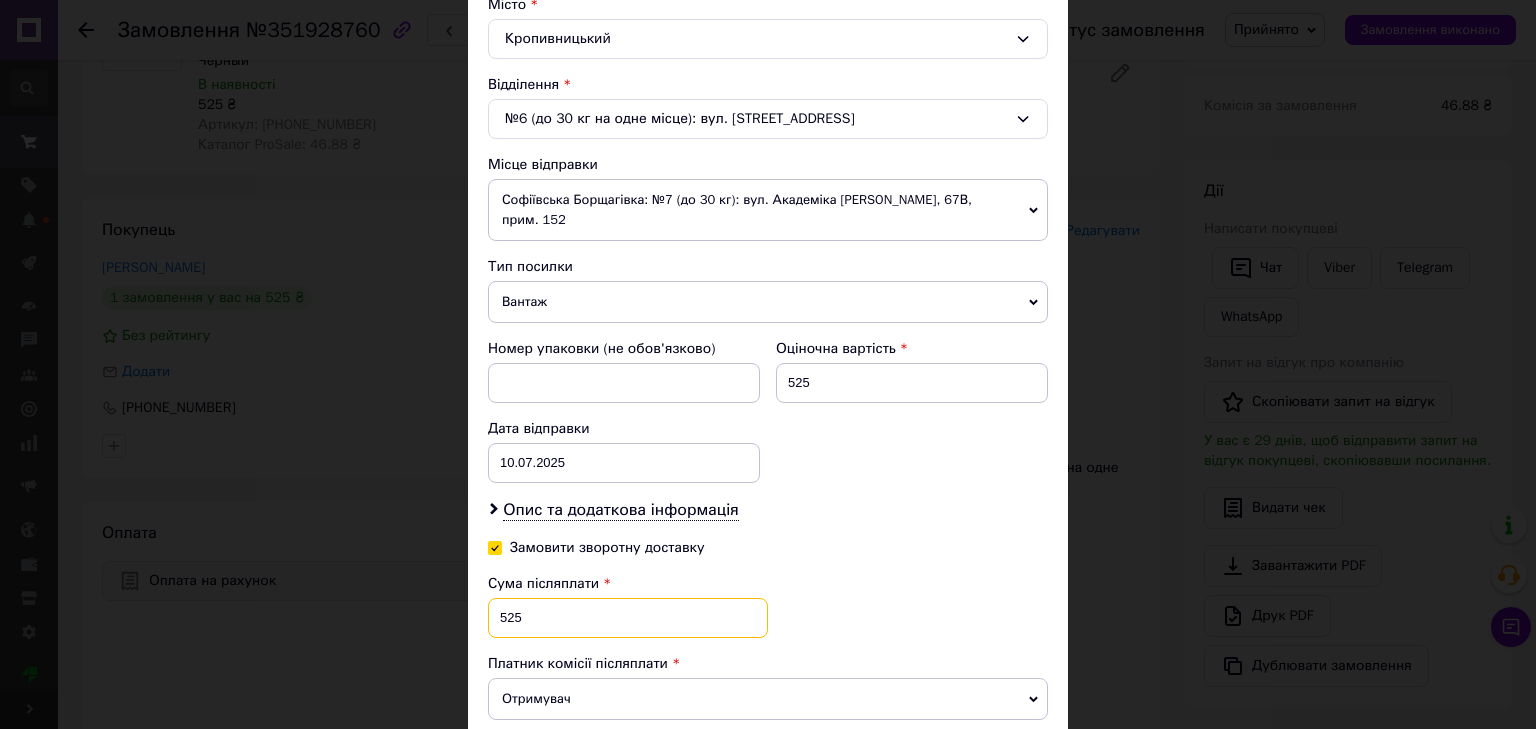 click on "525" at bounding box center [628, 618] 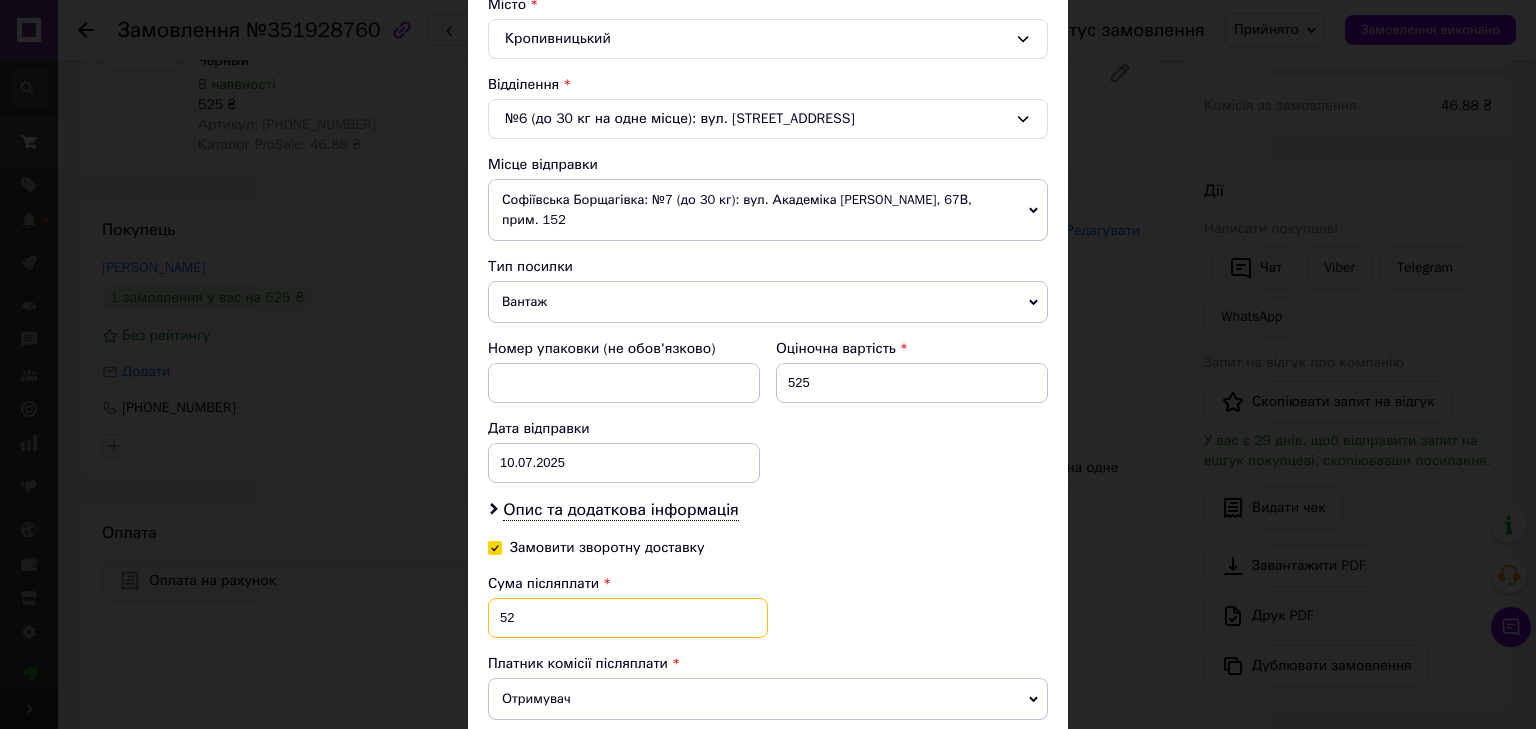 type on "5" 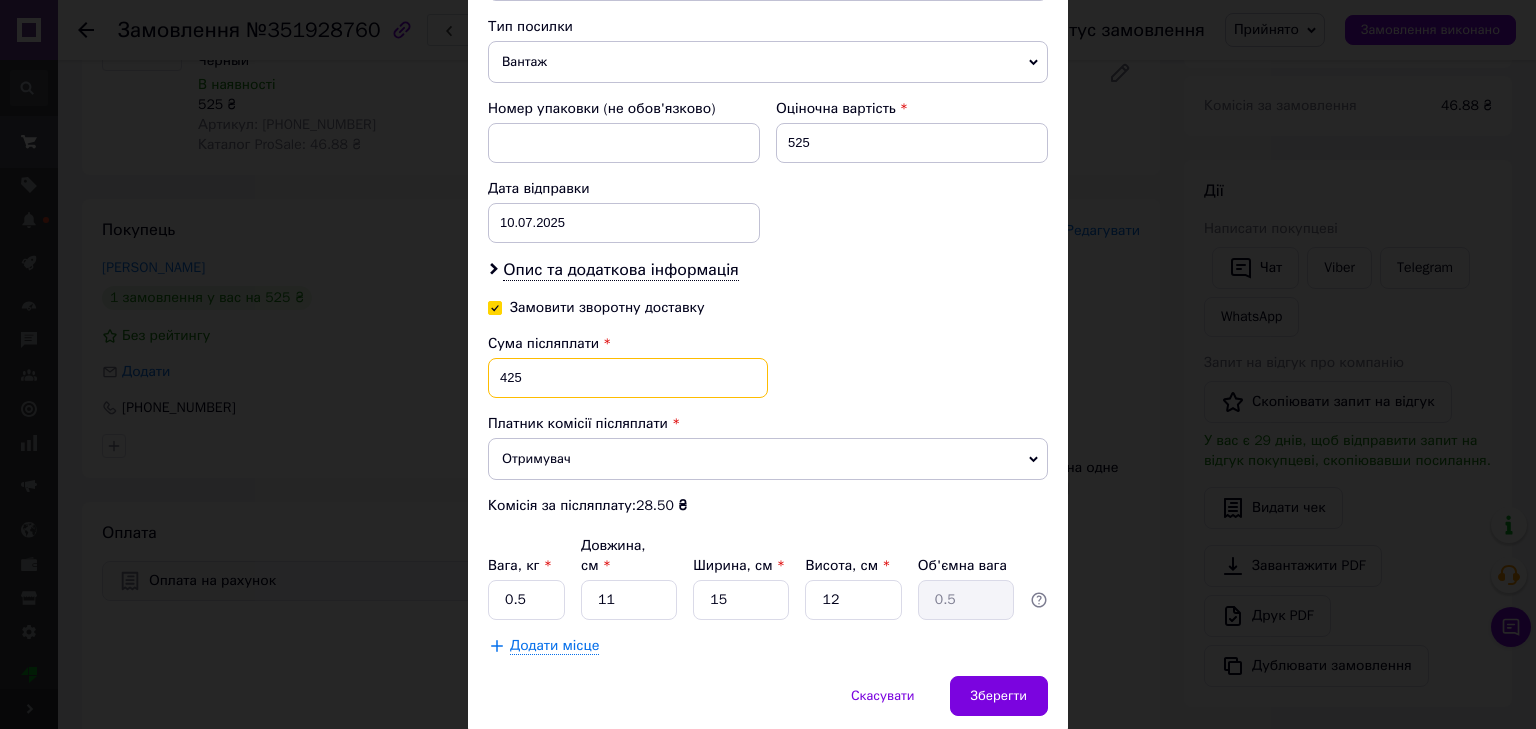 scroll, scrollTop: 831, scrollLeft: 0, axis: vertical 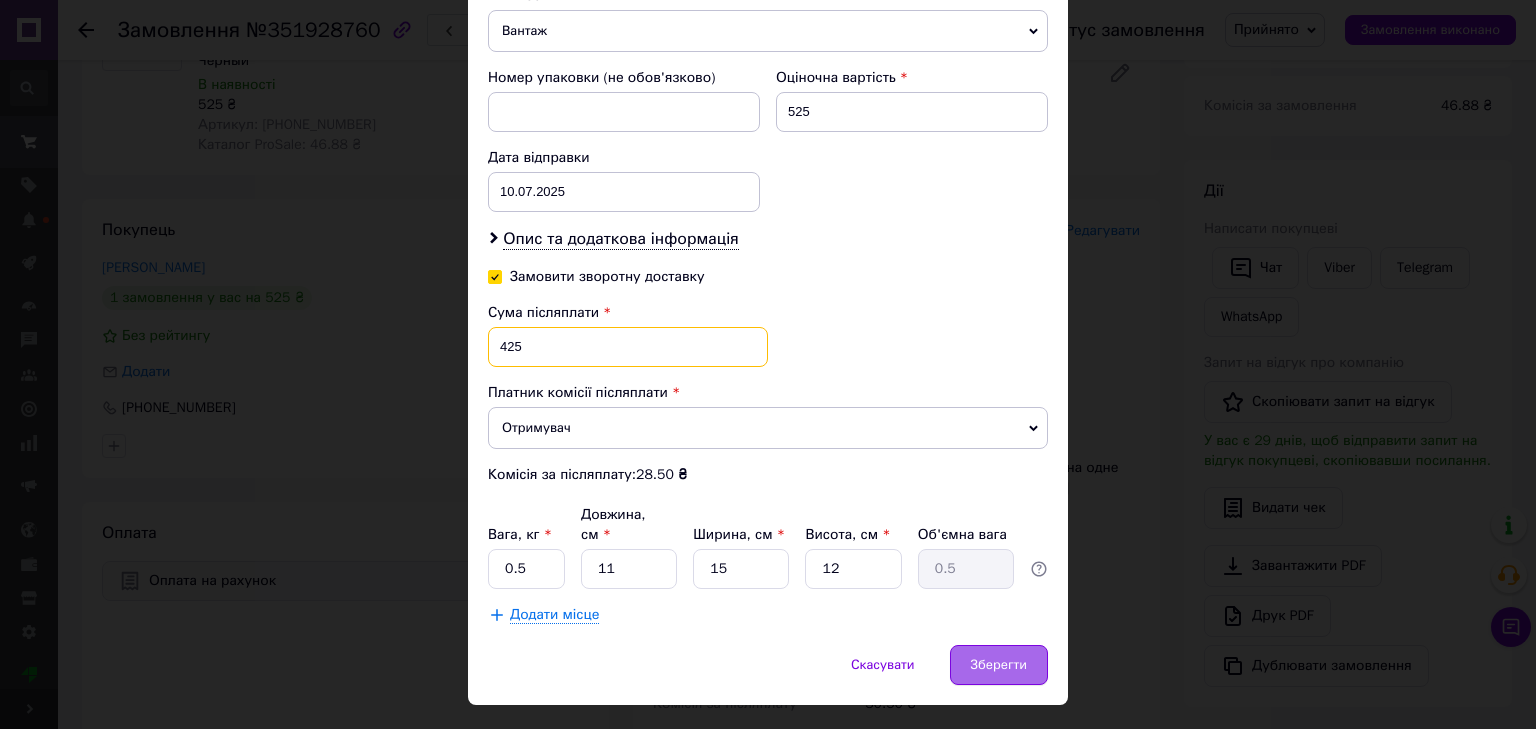 type on "425" 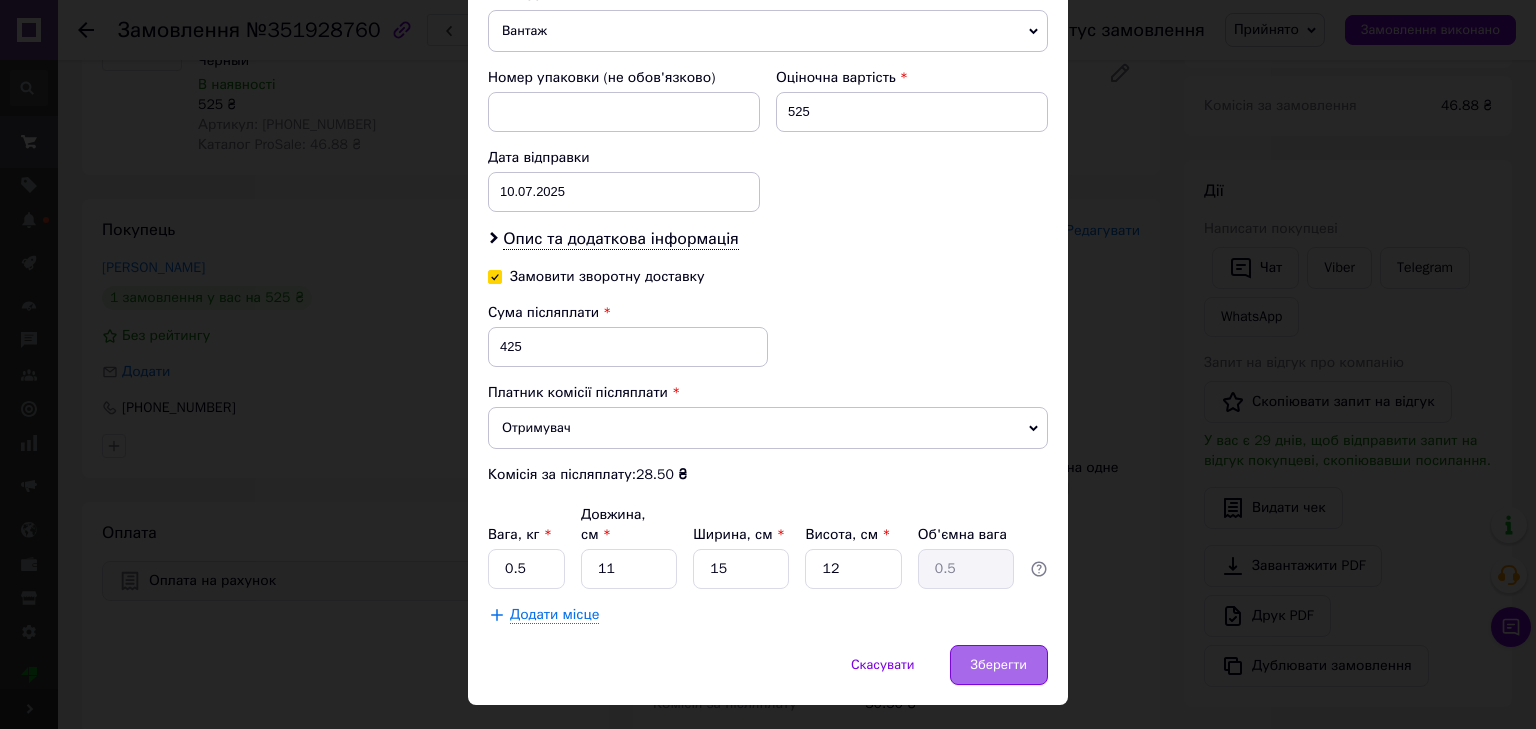 click on "Зберегти" at bounding box center [999, 665] 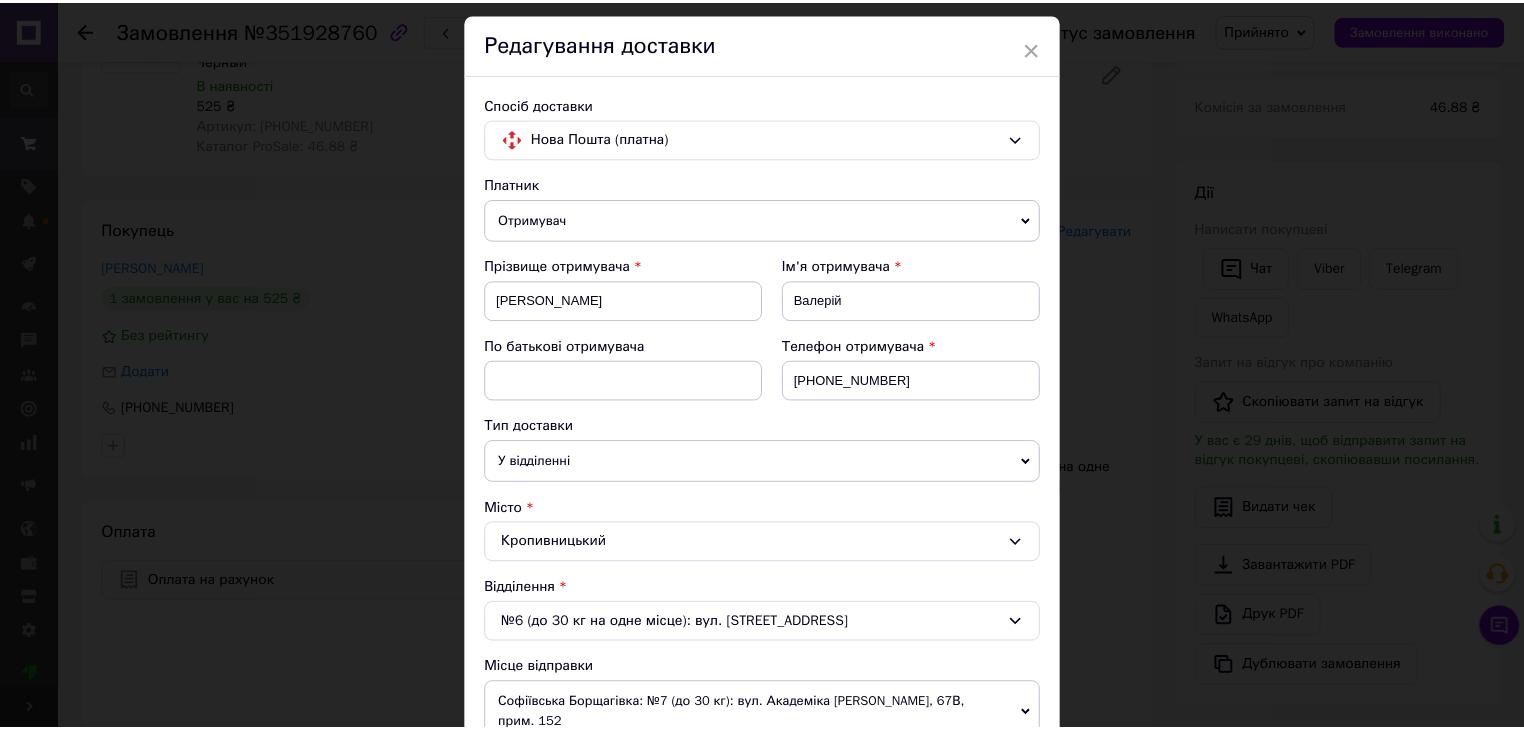 scroll, scrollTop: 0, scrollLeft: 0, axis: both 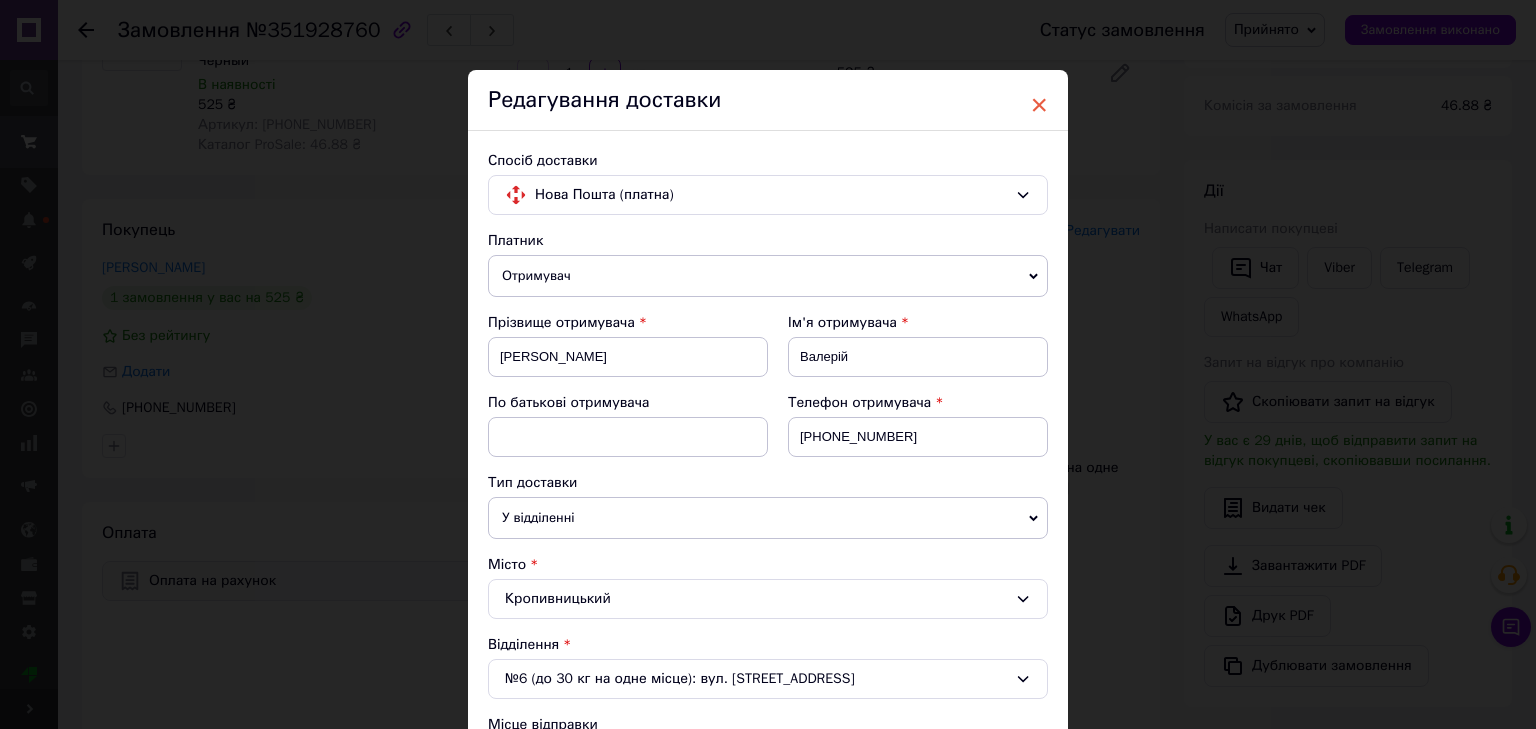 click on "×" at bounding box center (1039, 105) 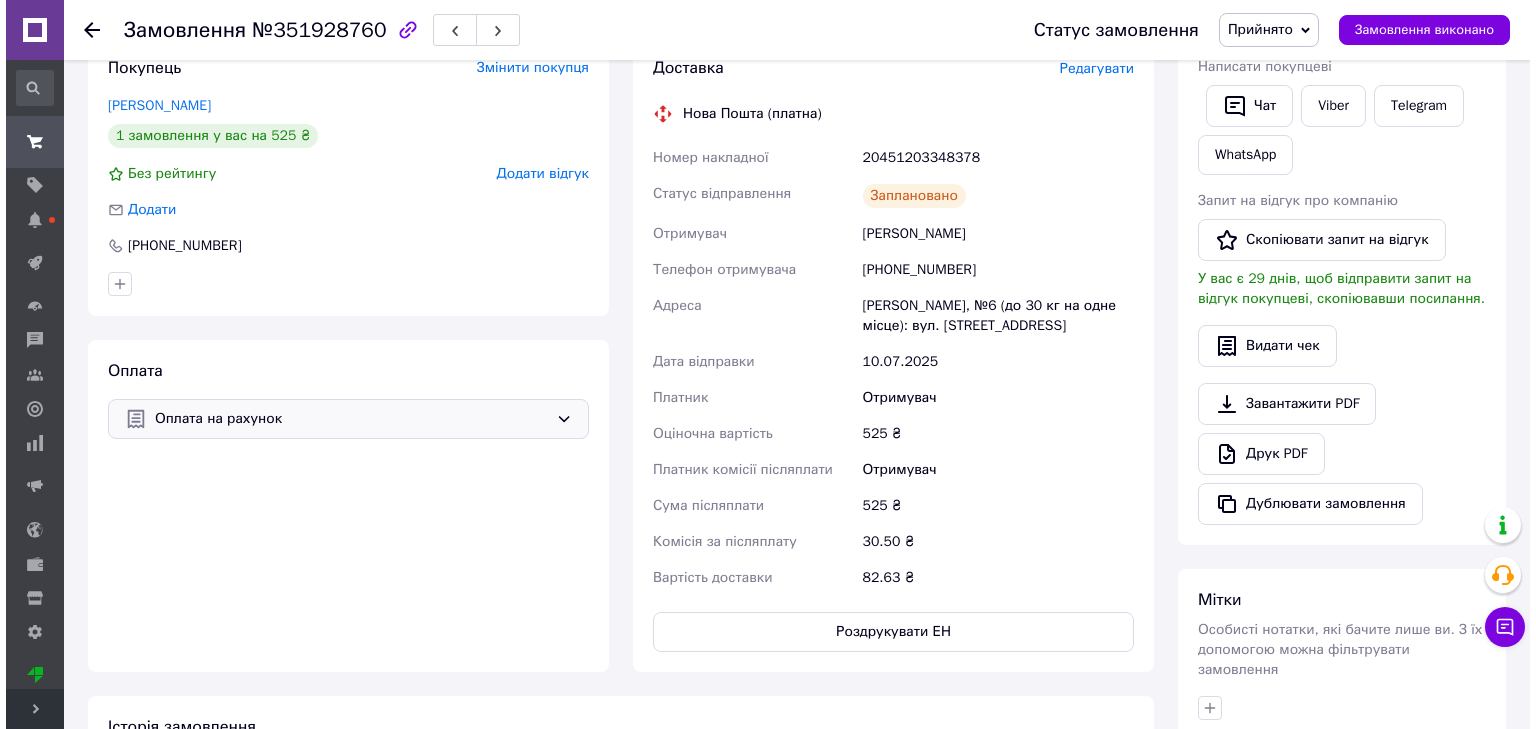 scroll, scrollTop: 240, scrollLeft: 0, axis: vertical 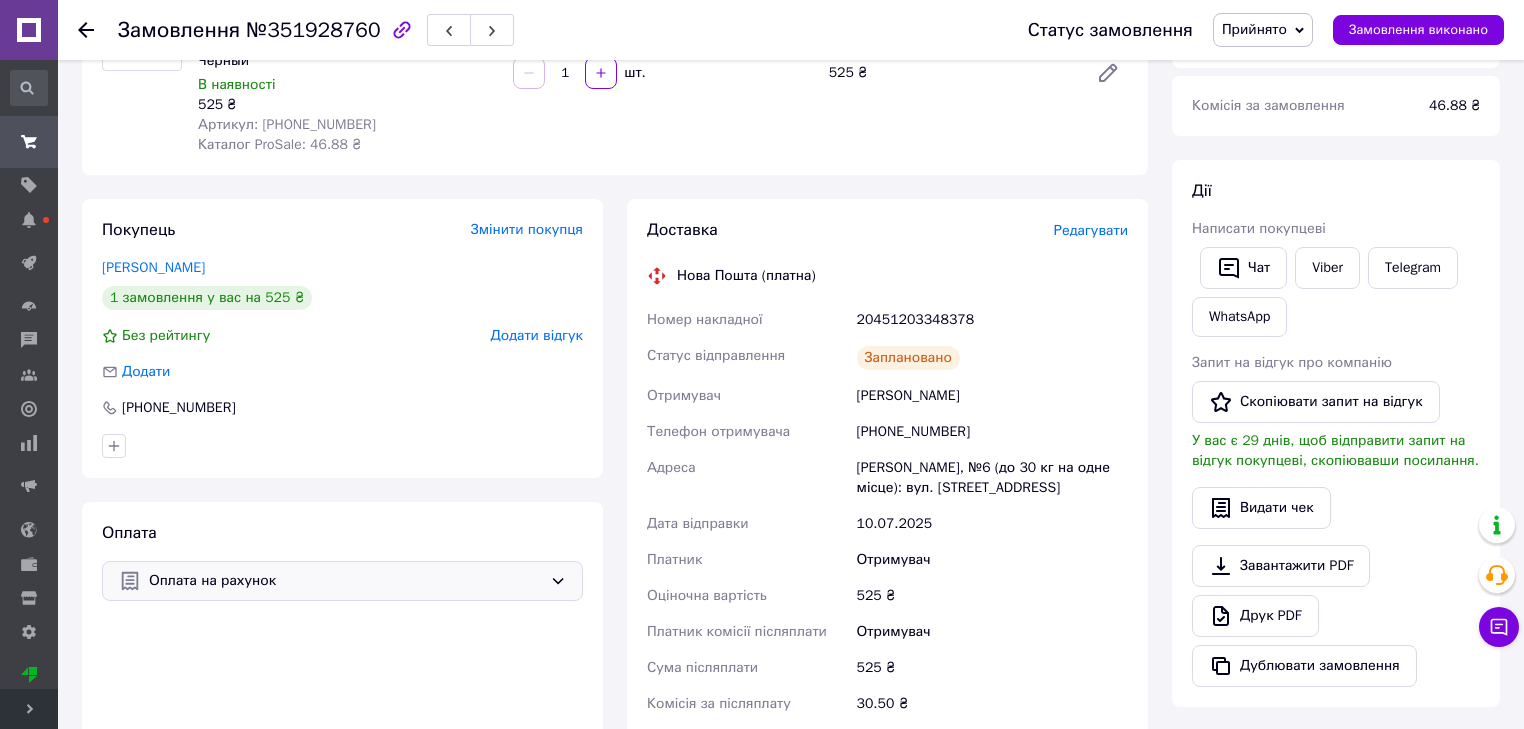 click on "Редагувати" at bounding box center (1091, 230) 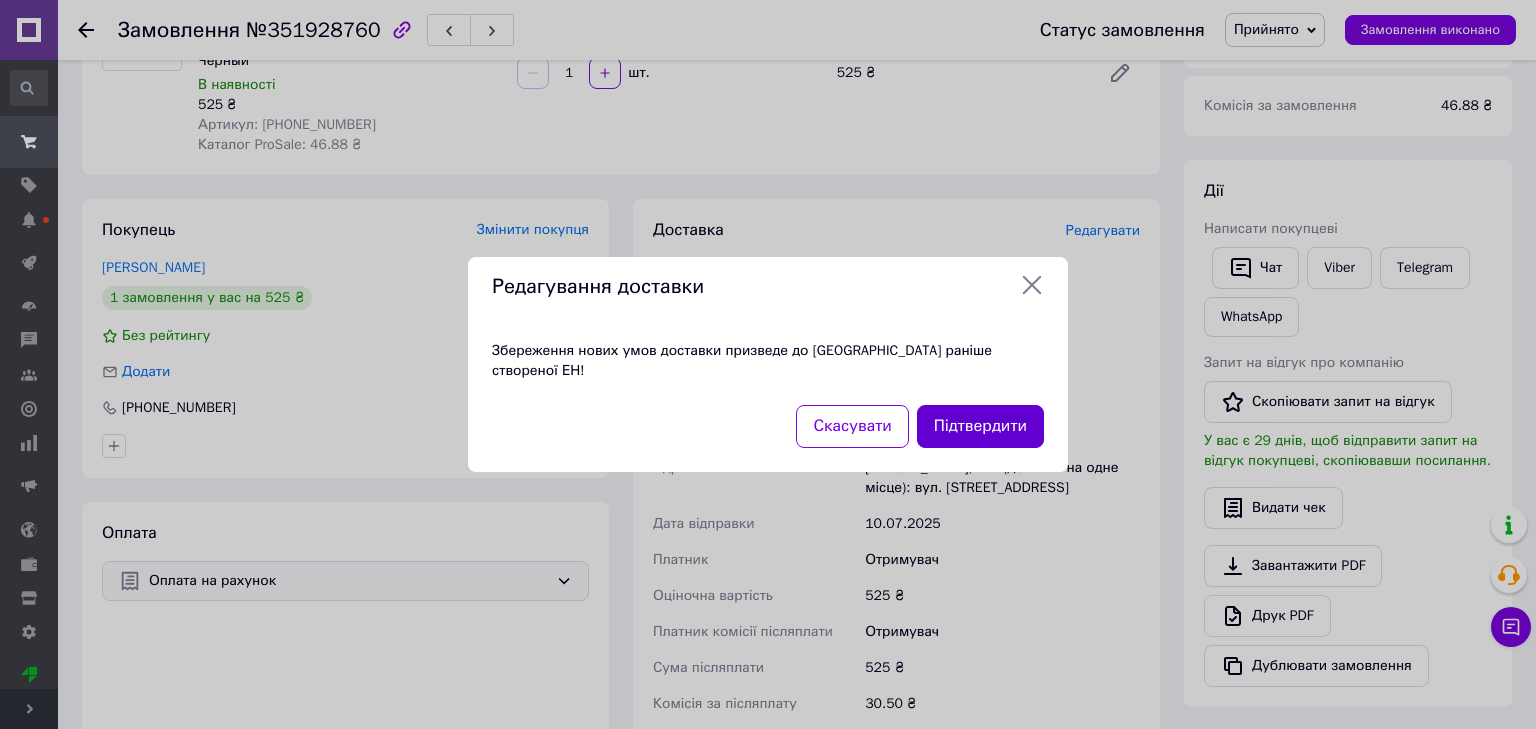 click on "Підтвердити" at bounding box center [980, 426] 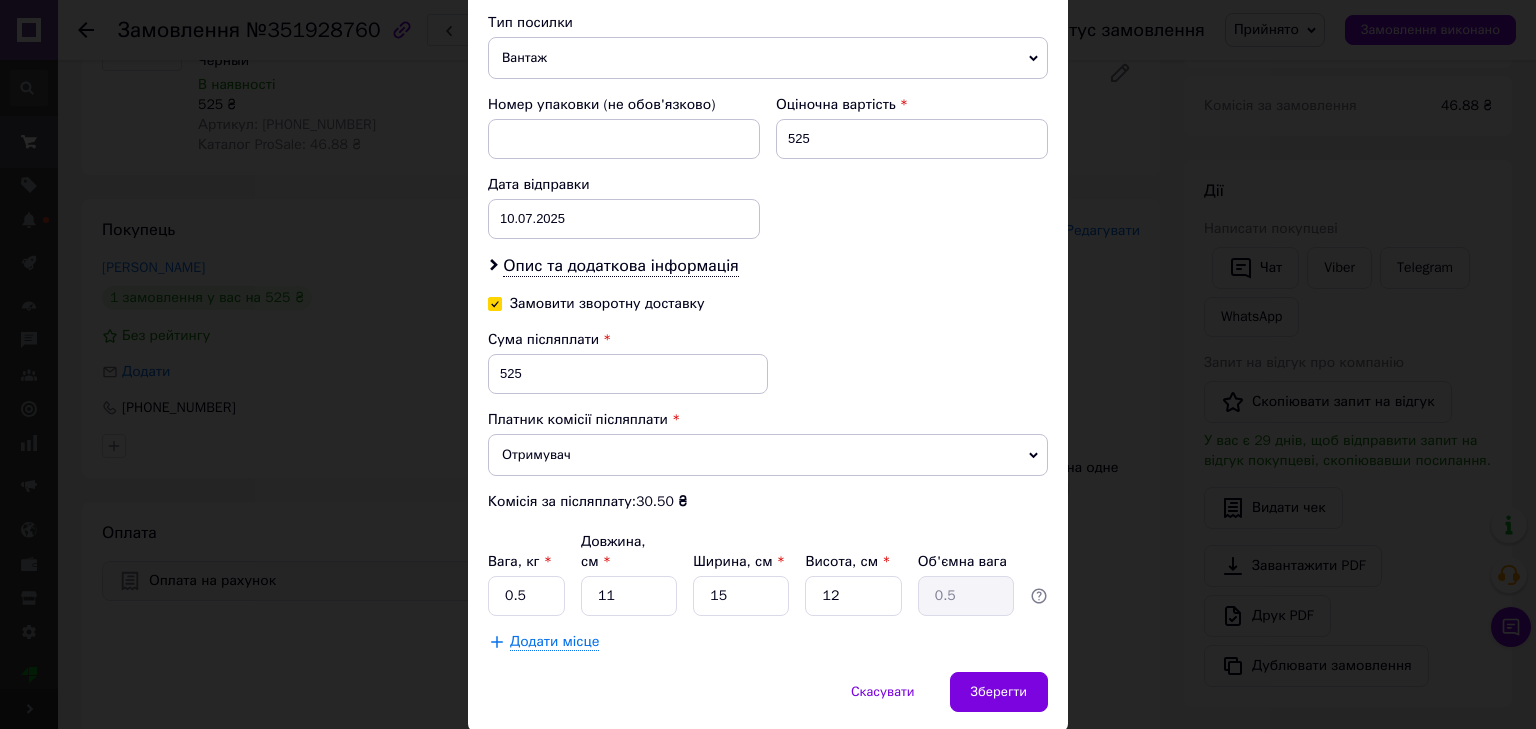 scroll, scrollTop: 831, scrollLeft: 0, axis: vertical 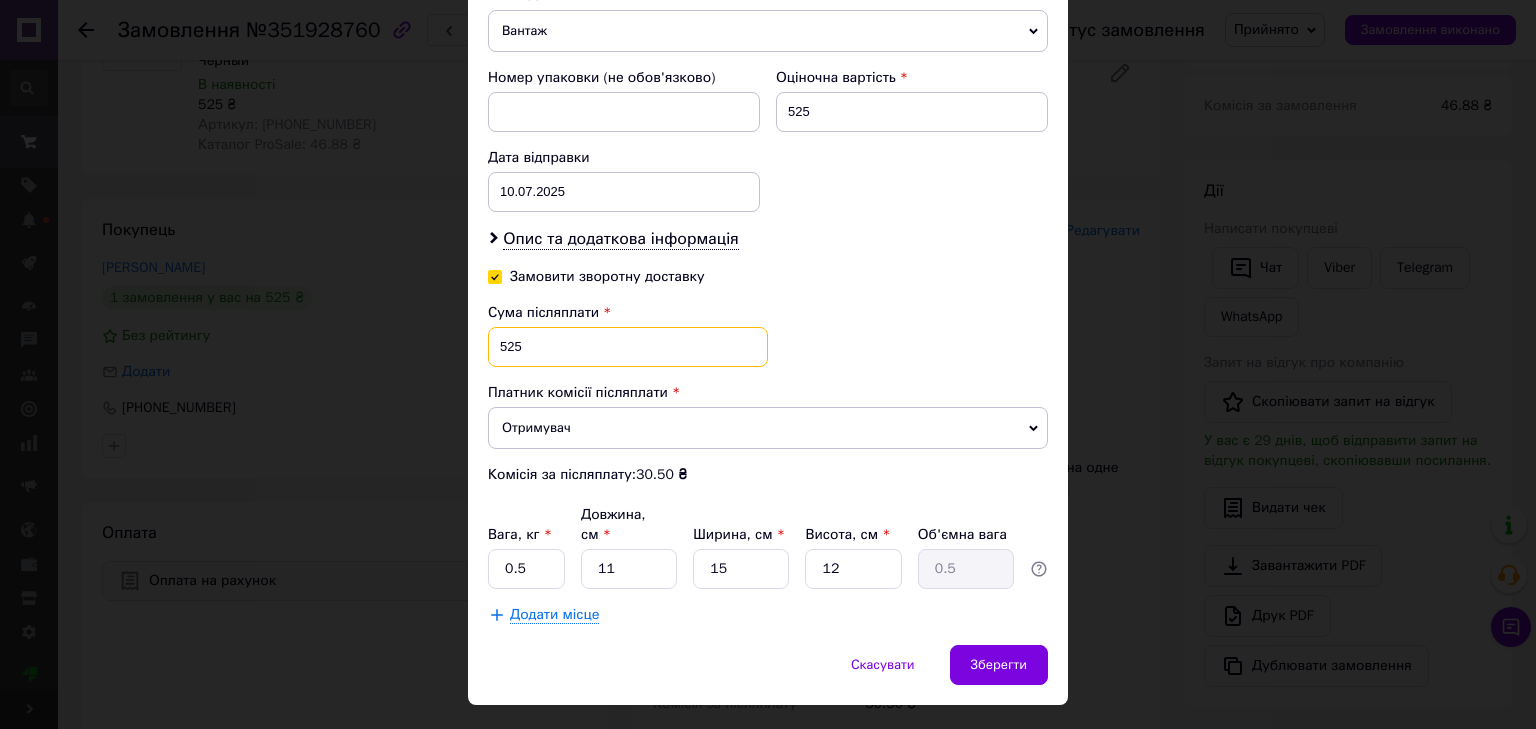 click on "525" at bounding box center (628, 347) 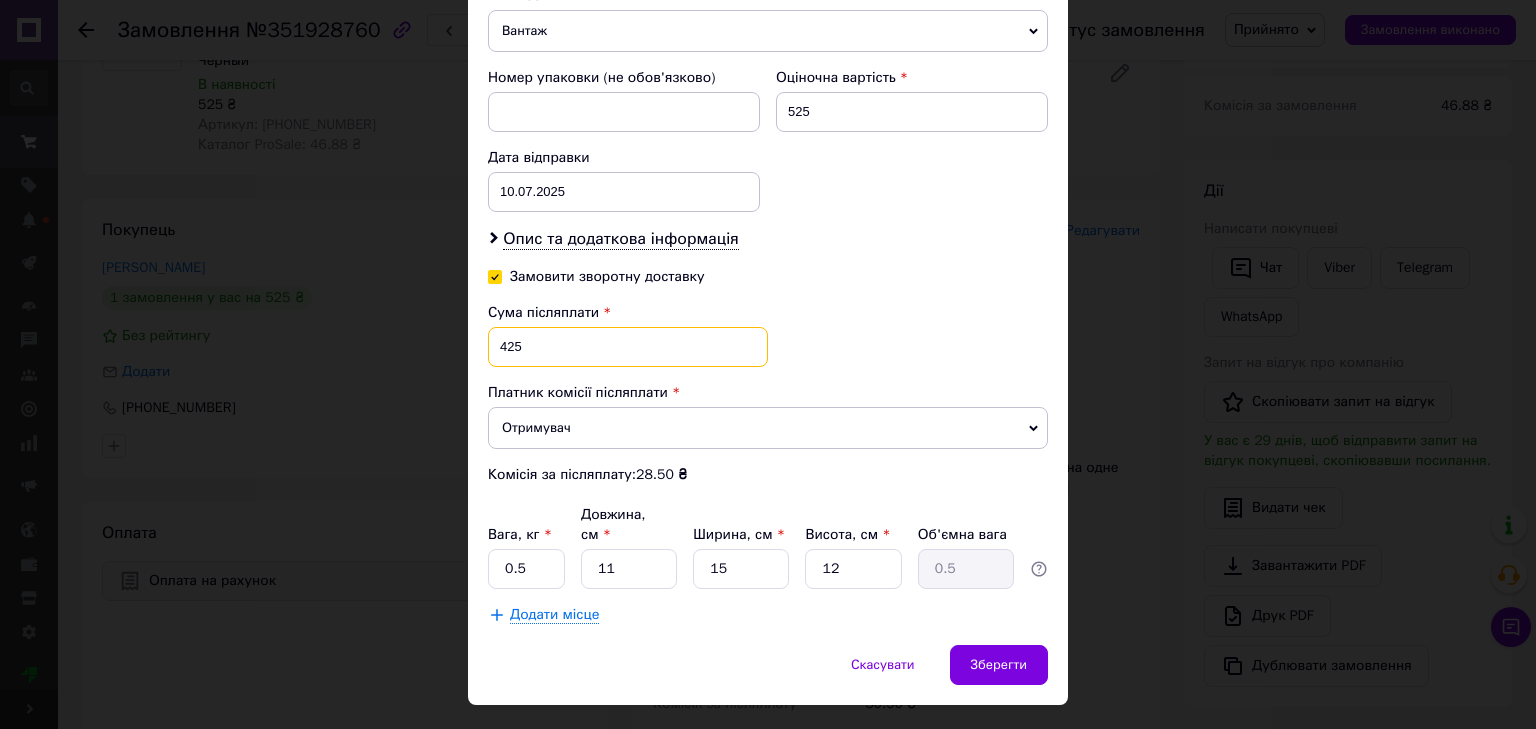 type on "425" 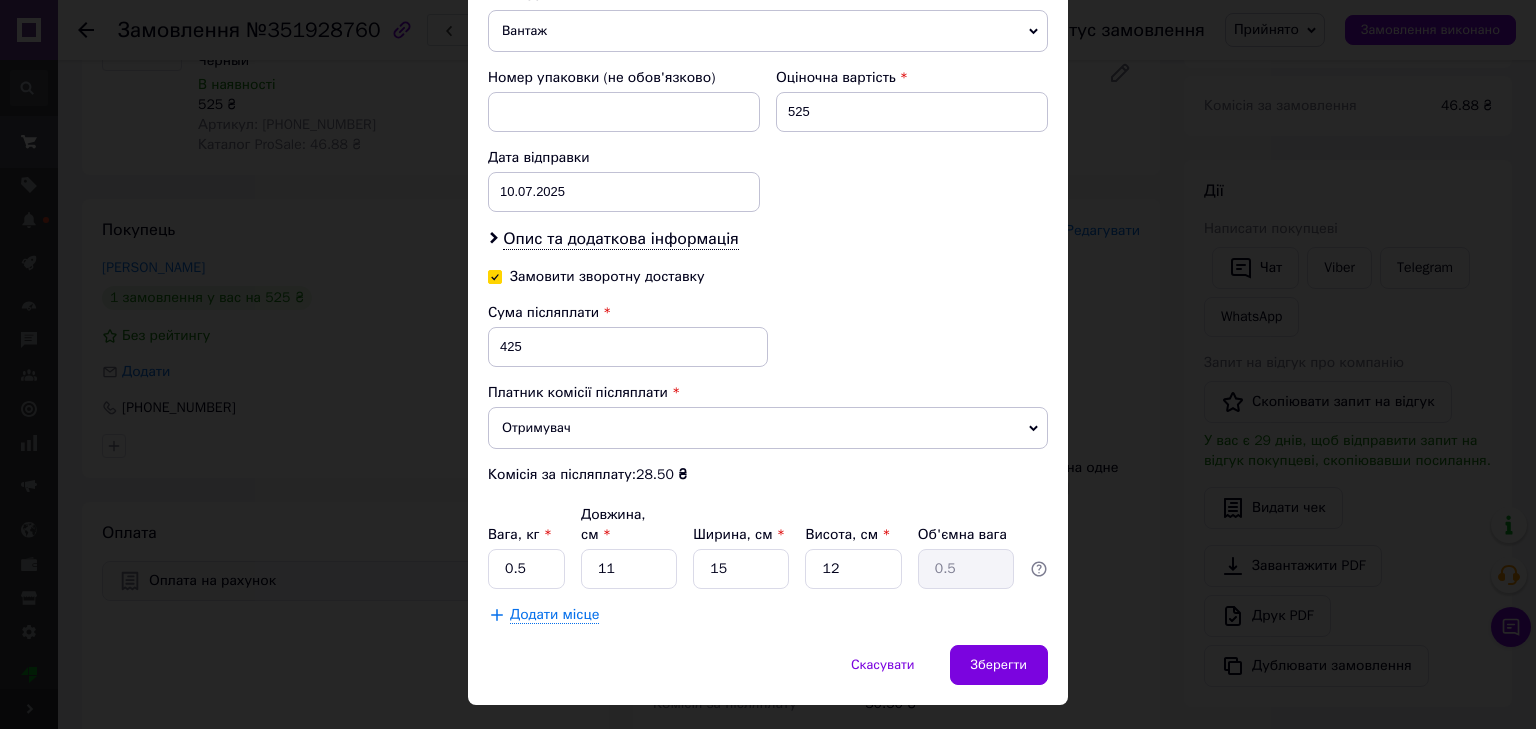 click on "Замовити зворотну доставку [PERSON_NAME] післяплати 425 Платник комісії післяплати Отримувач Відправник Комісія за післяплату:  28.50 ₴" at bounding box center (768, 376) 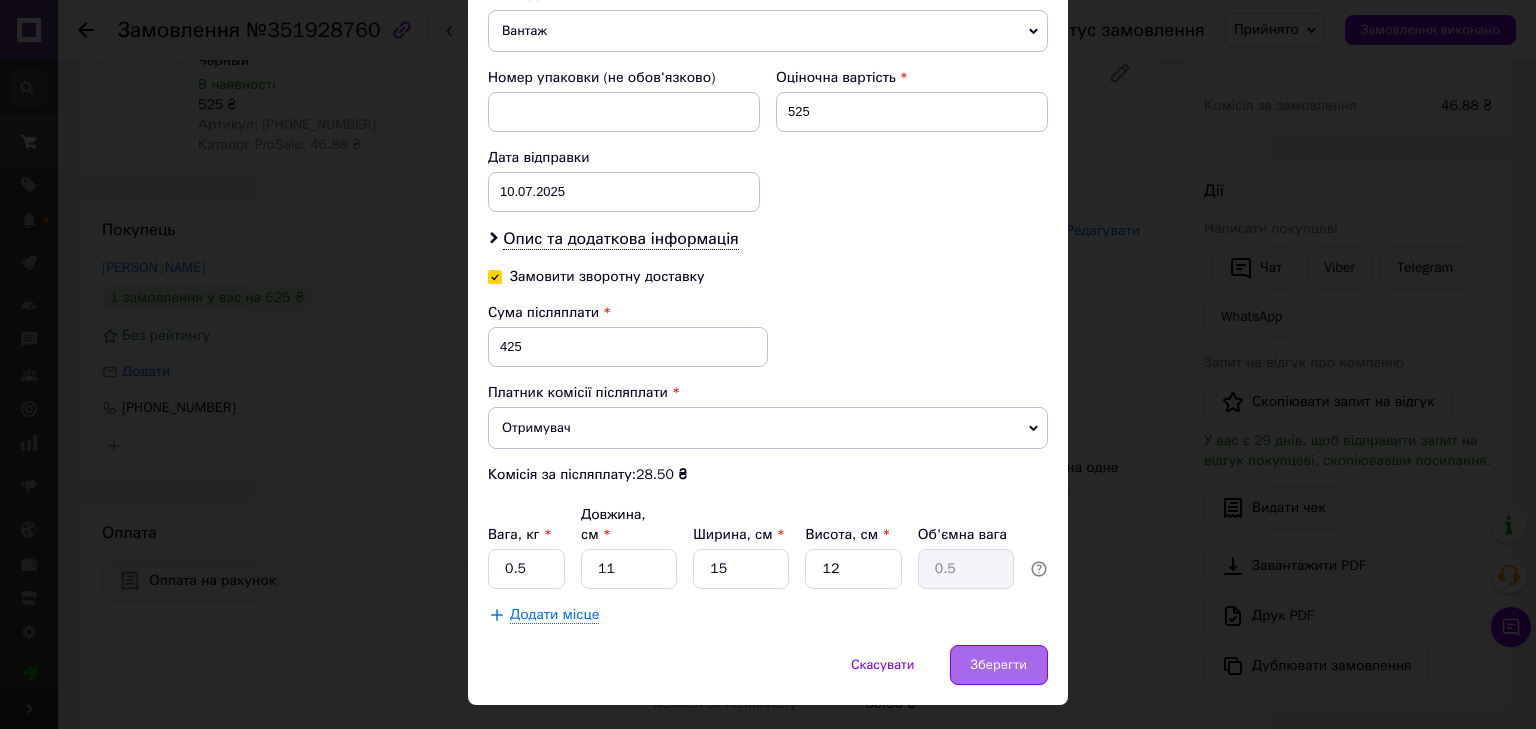 click on "Зберегти" at bounding box center (999, 665) 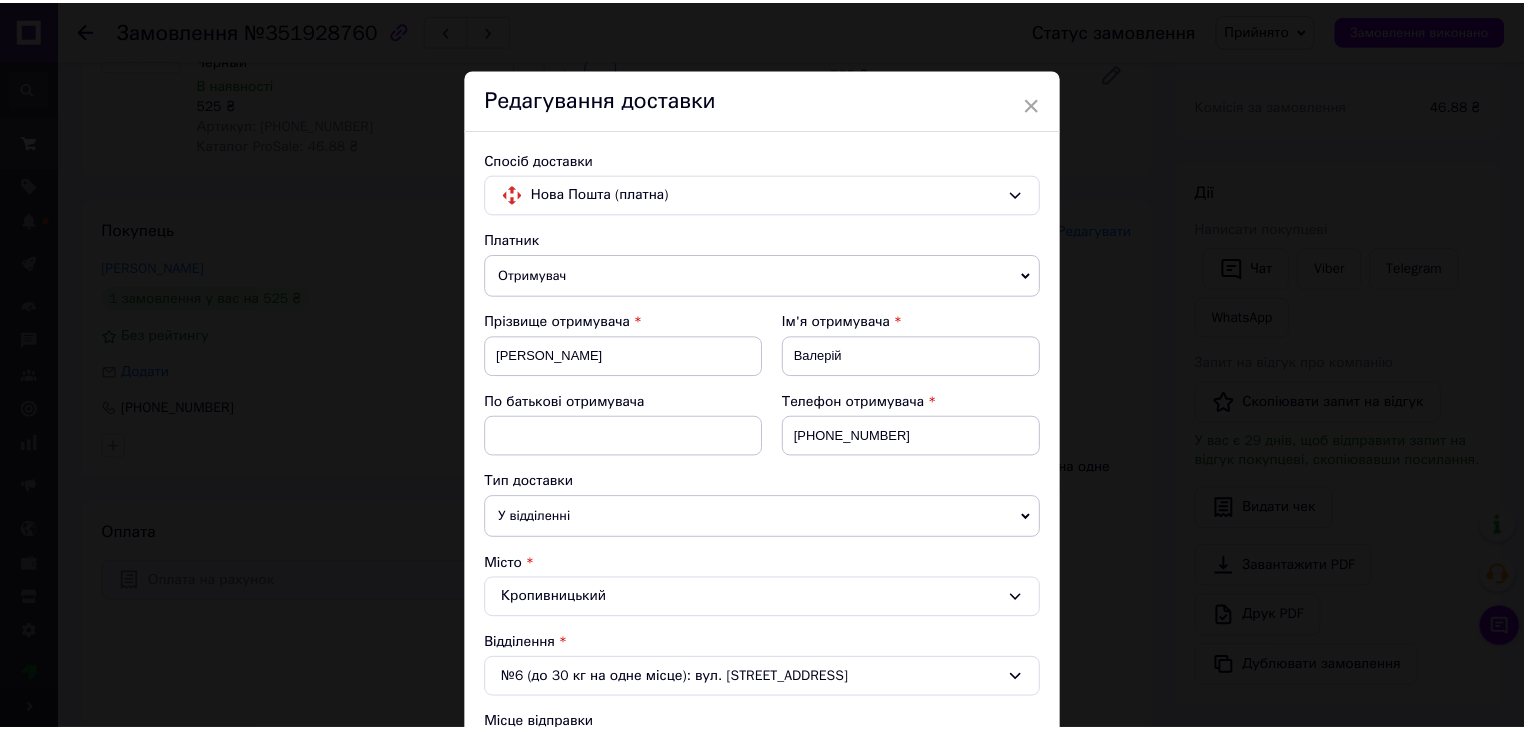 scroll, scrollTop: 0, scrollLeft: 0, axis: both 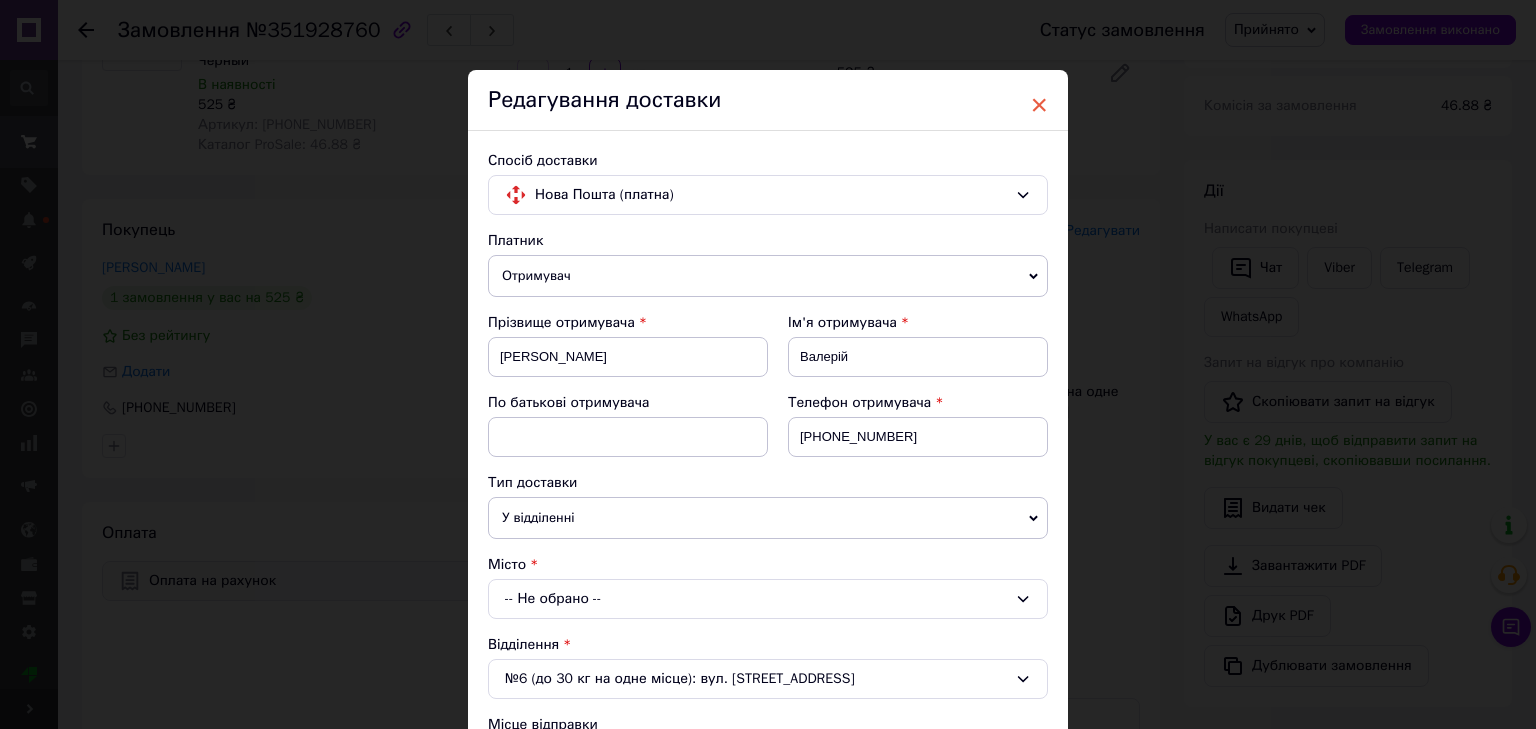 click on "×" at bounding box center [1039, 105] 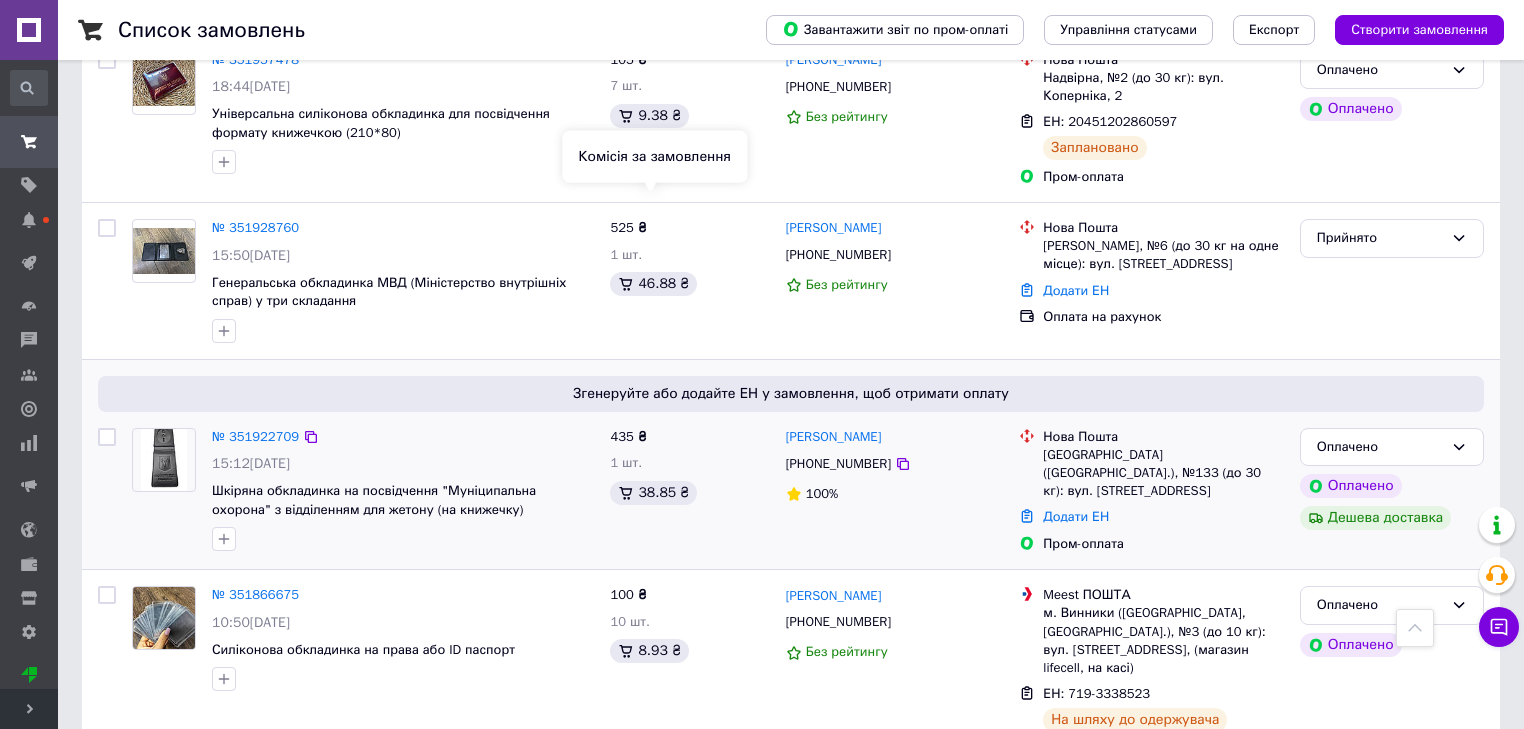 scroll, scrollTop: 2320, scrollLeft: 0, axis: vertical 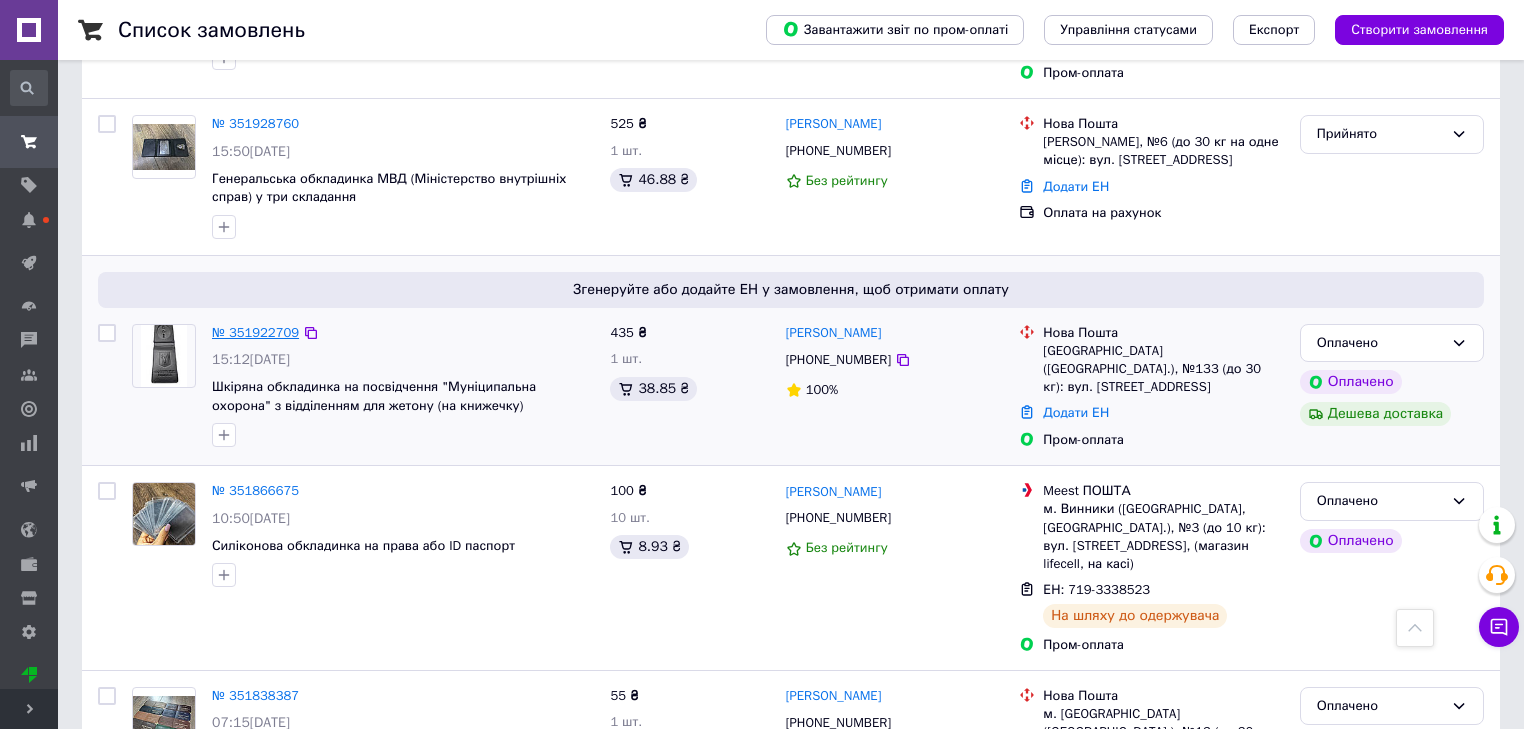 click on "№ 351922709" at bounding box center [255, 332] 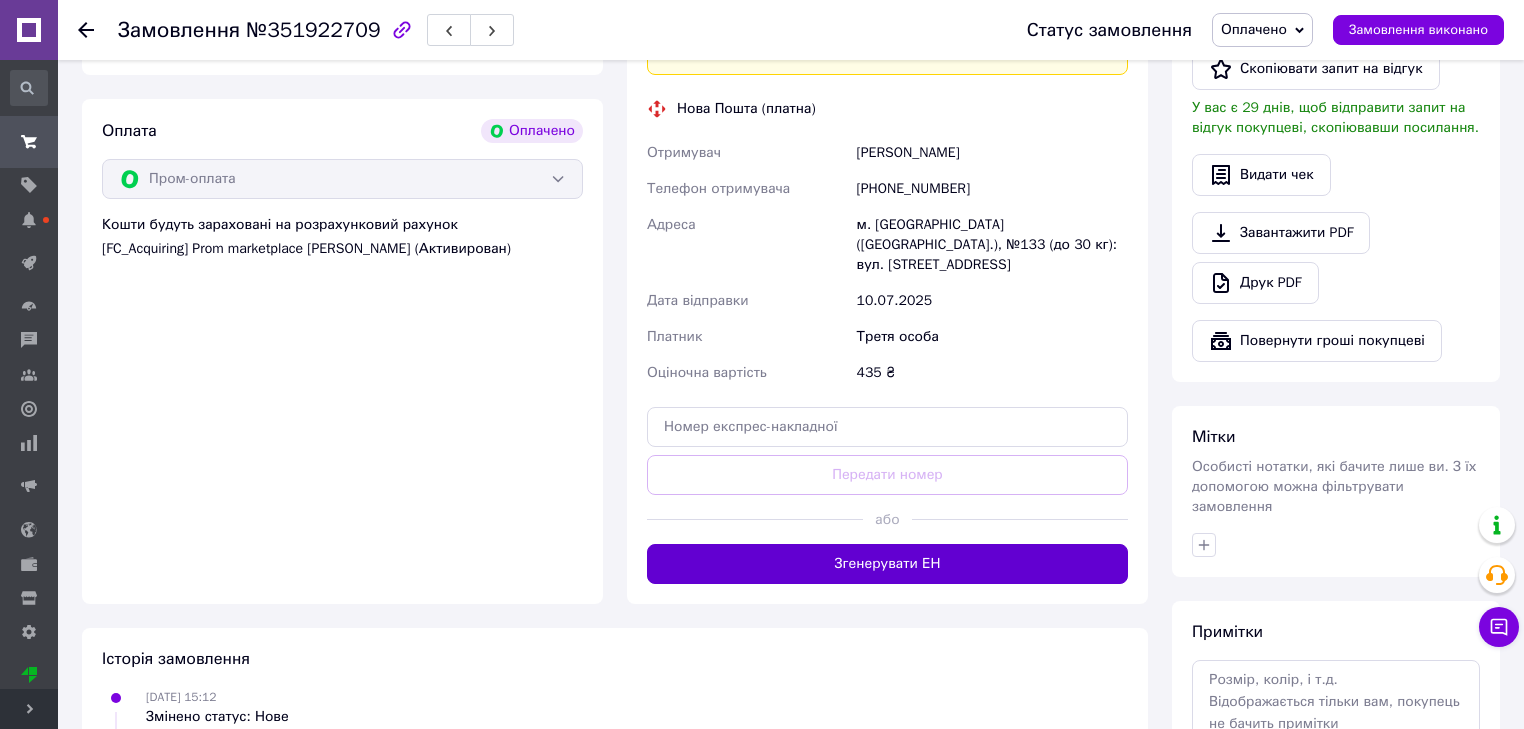 scroll, scrollTop: 1147, scrollLeft: 0, axis: vertical 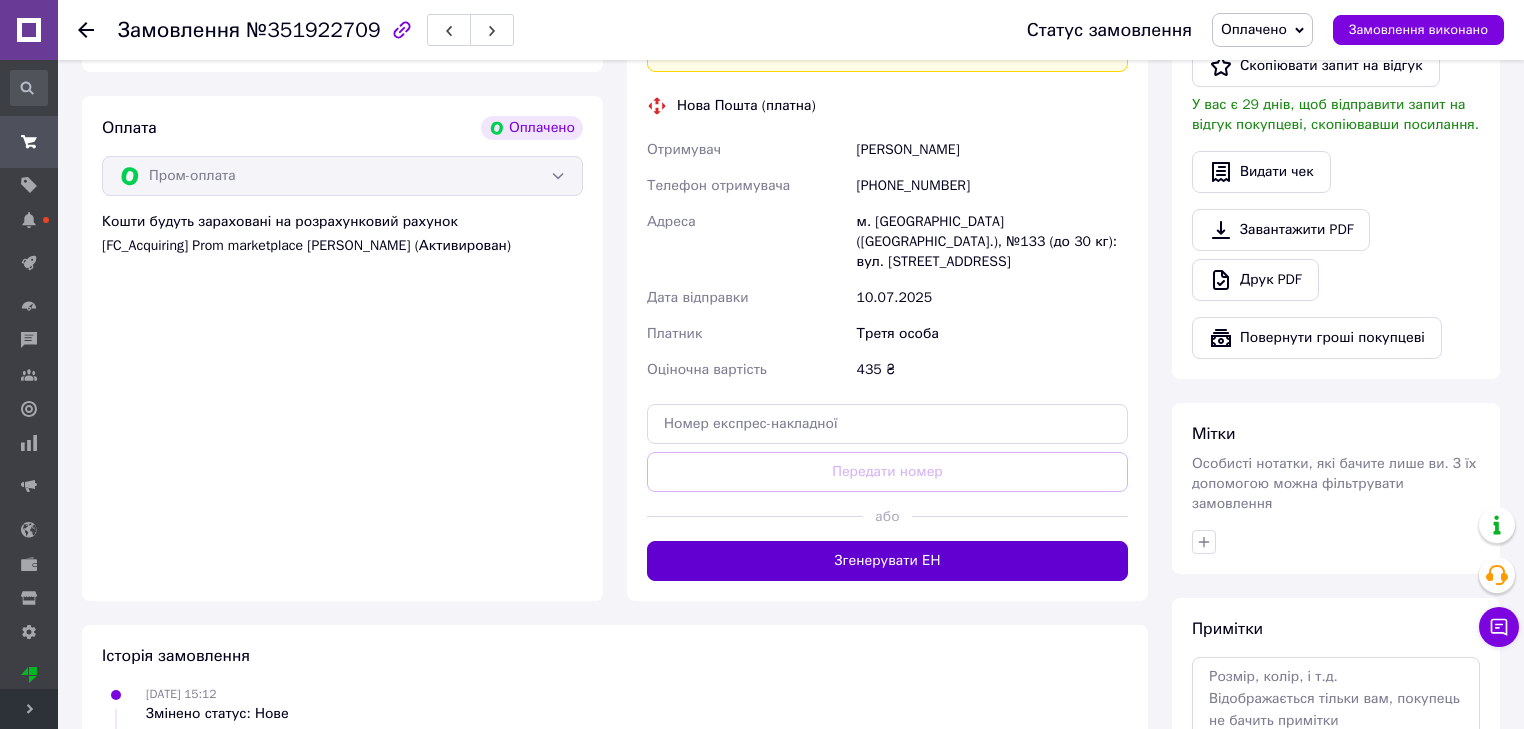 click on "Згенерувати ЕН" at bounding box center (887, 561) 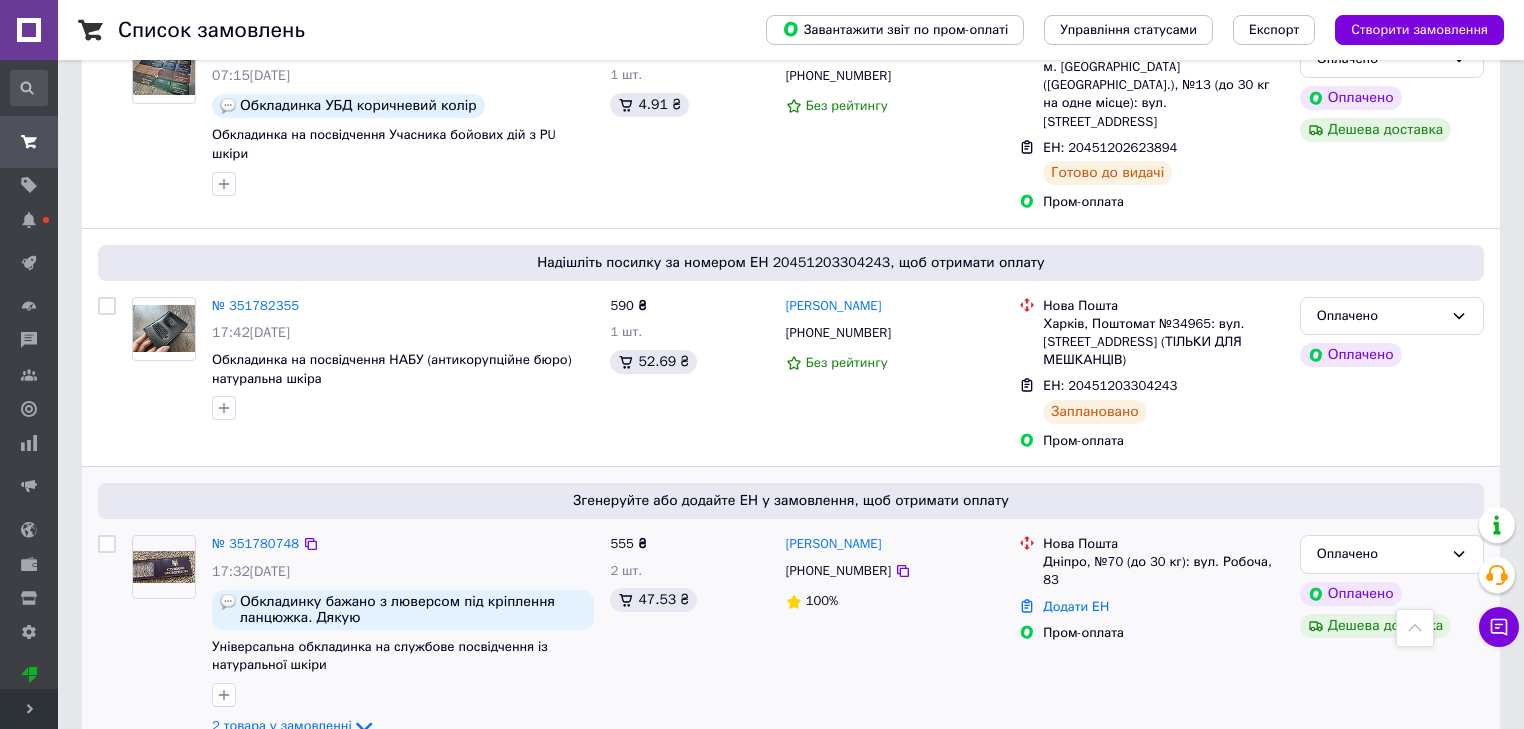 scroll, scrollTop: 3040, scrollLeft: 0, axis: vertical 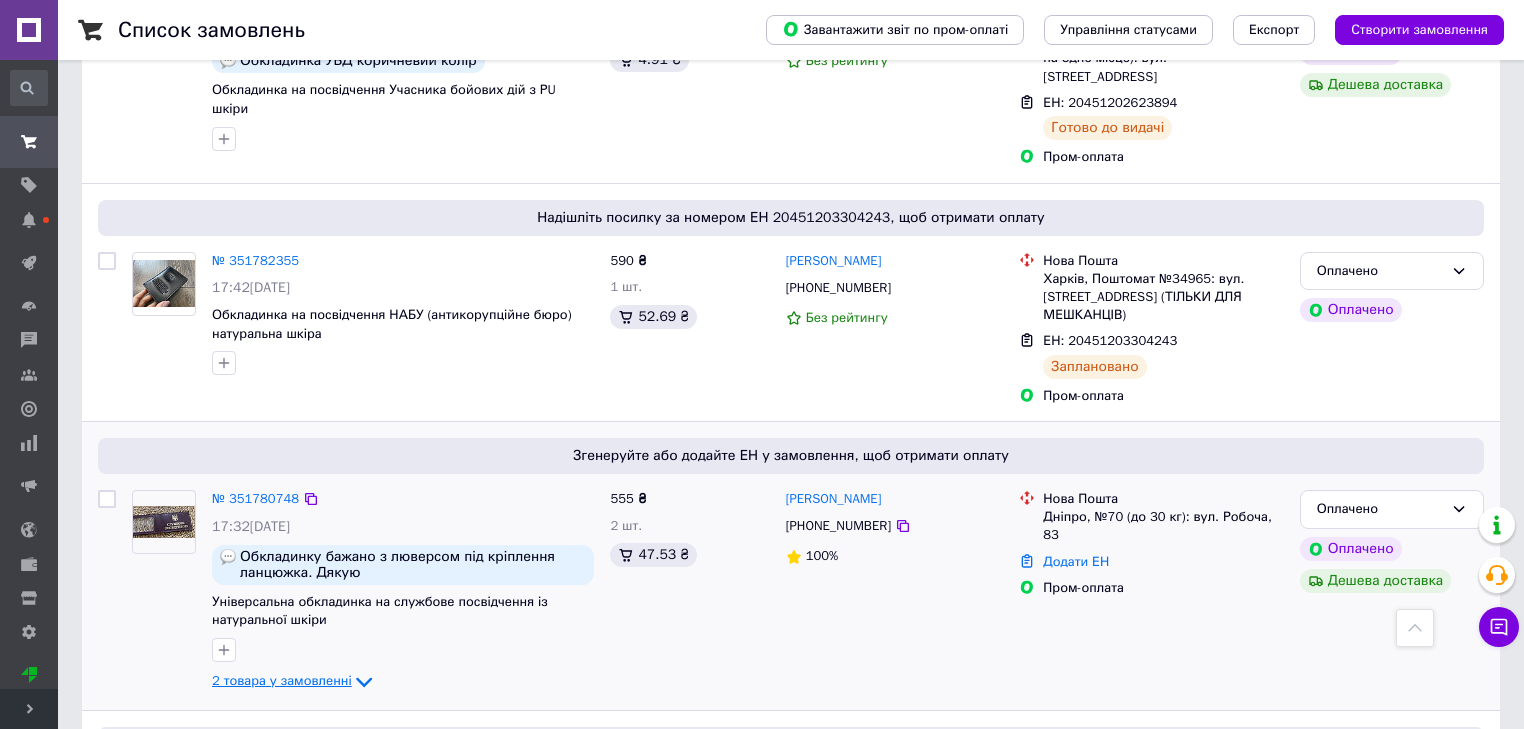 click on "2 товара у замовленні" at bounding box center [282, 681] 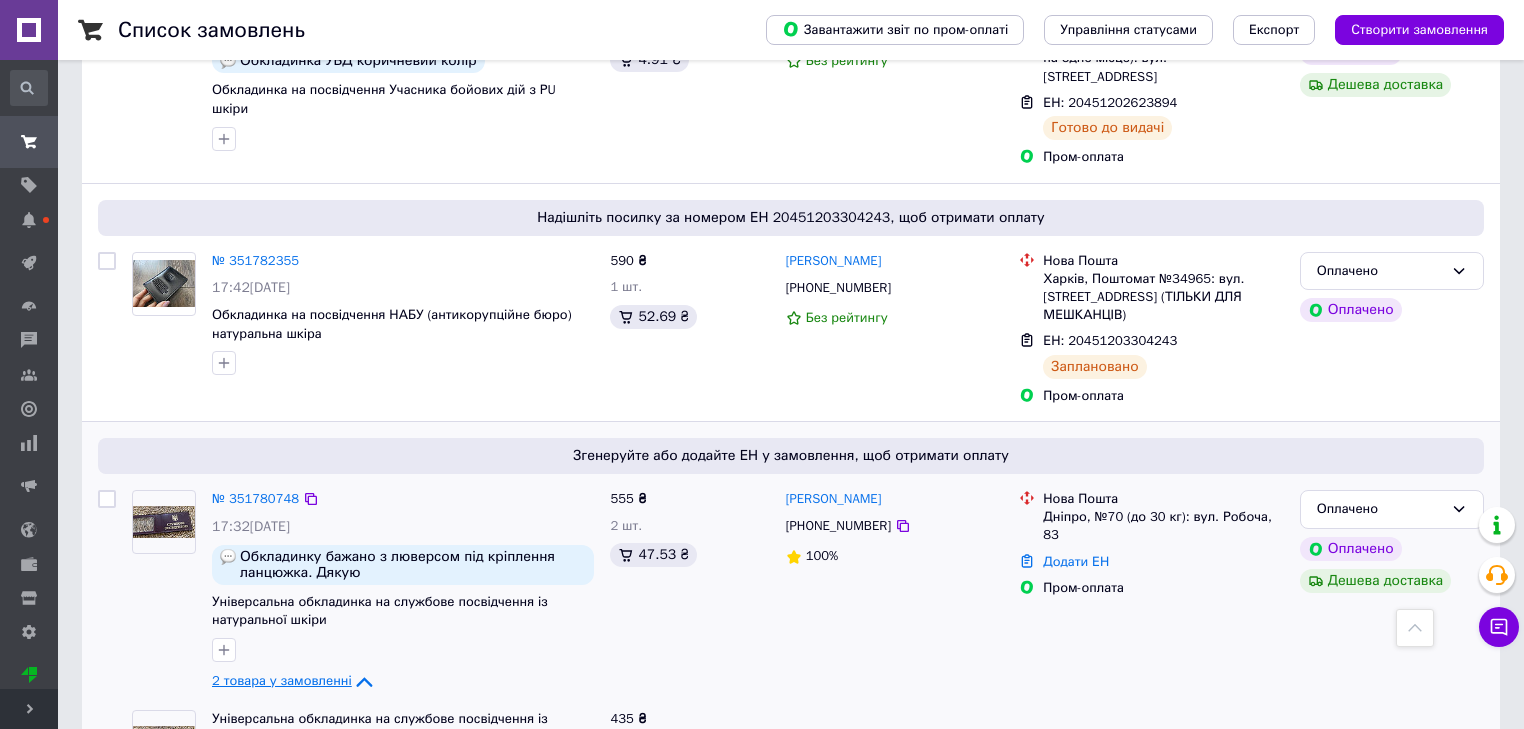 click on "2 товара у замовленні" at bounding box center (282, 681) 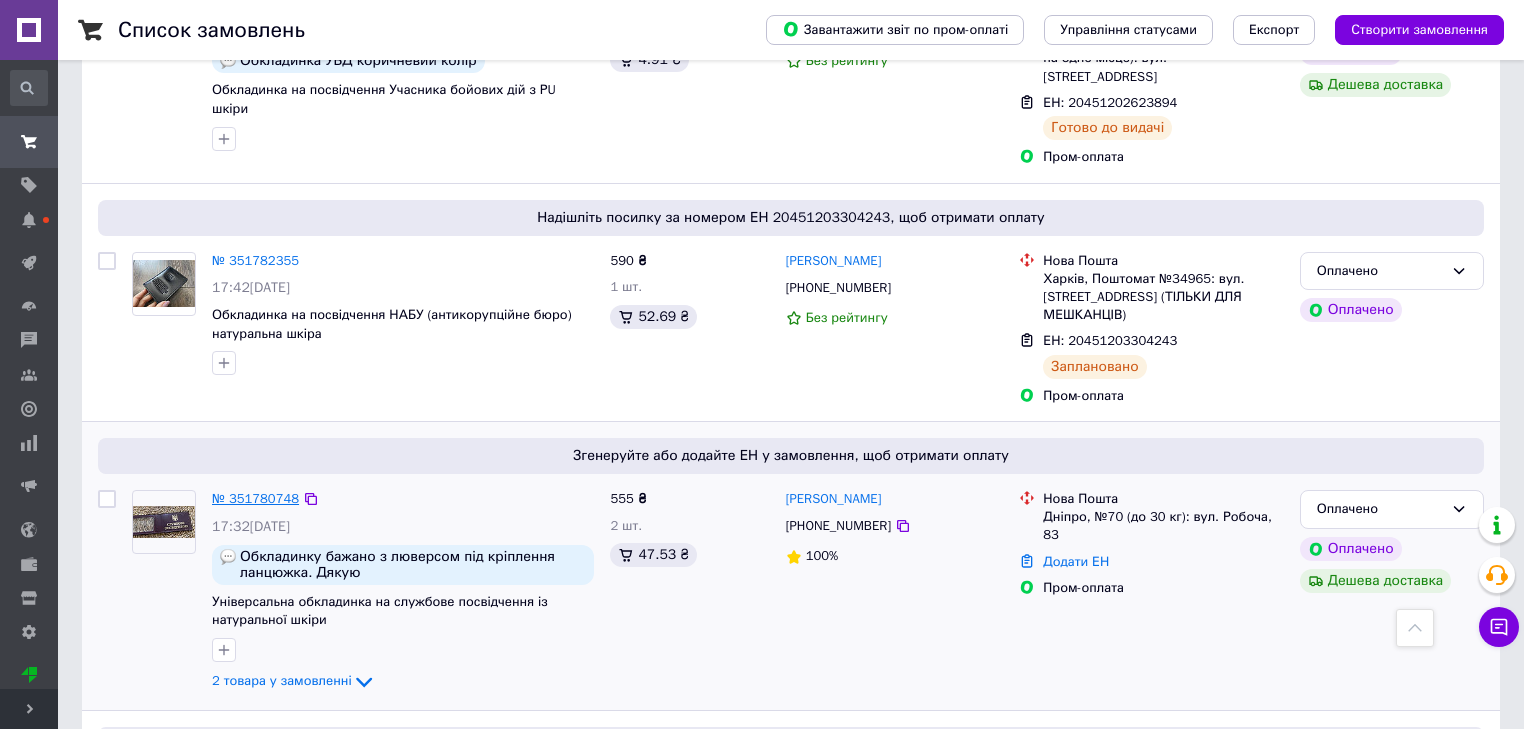 click on "№ 351780748" at bounding box center (255, 498) 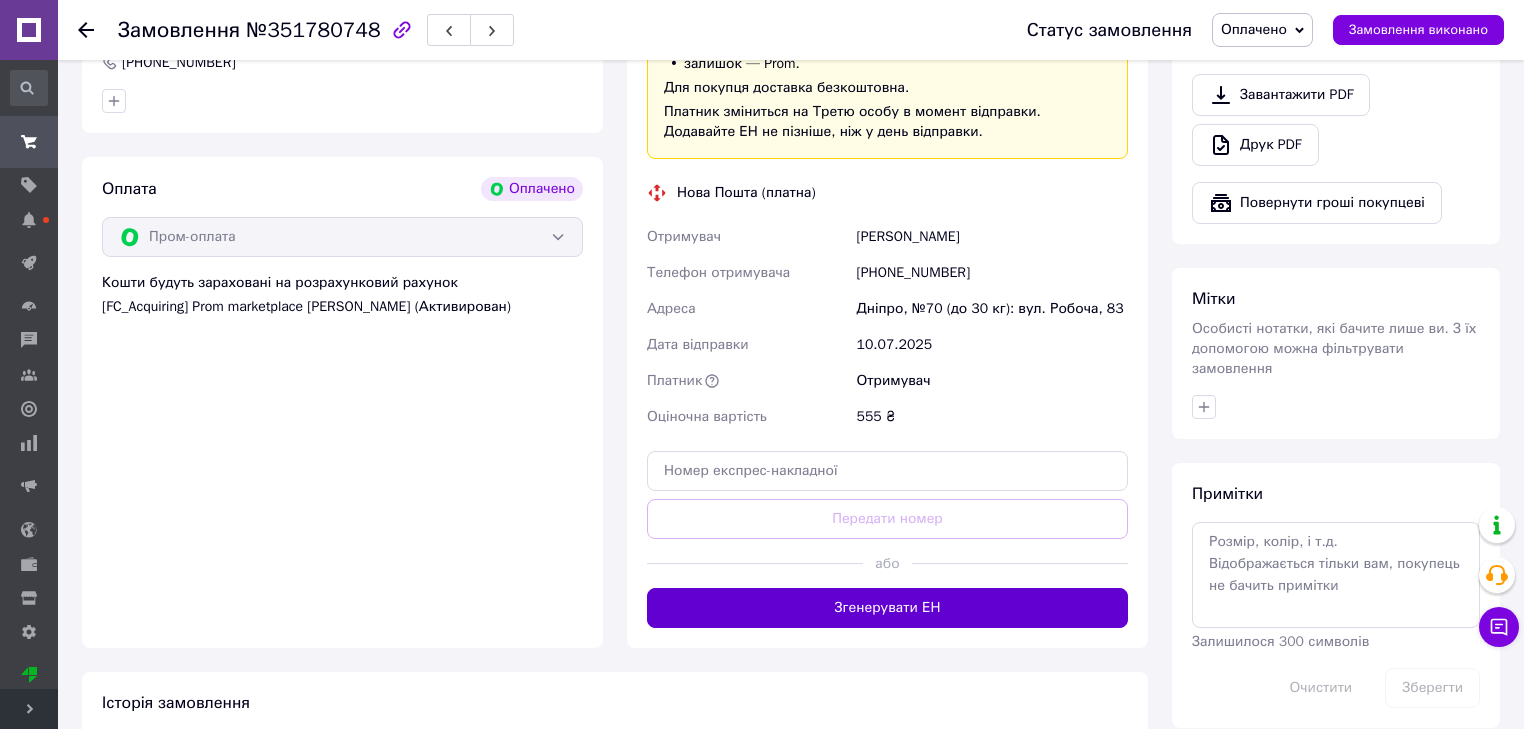 scroll, scrollTop: 1285, scrollLeft: 0, axis: vertical 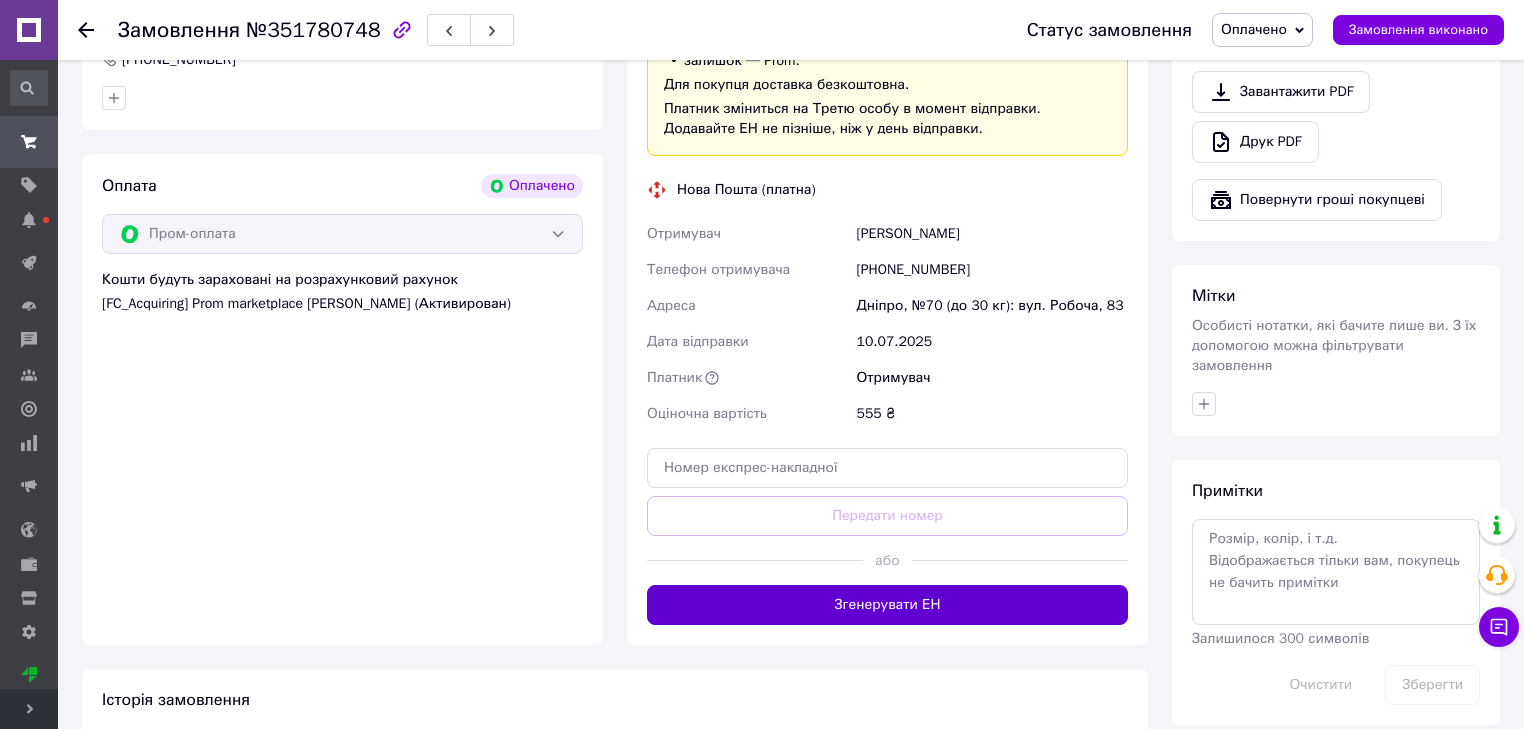 click on "Згенерувати ЕН" at bounding box center (887, 605) 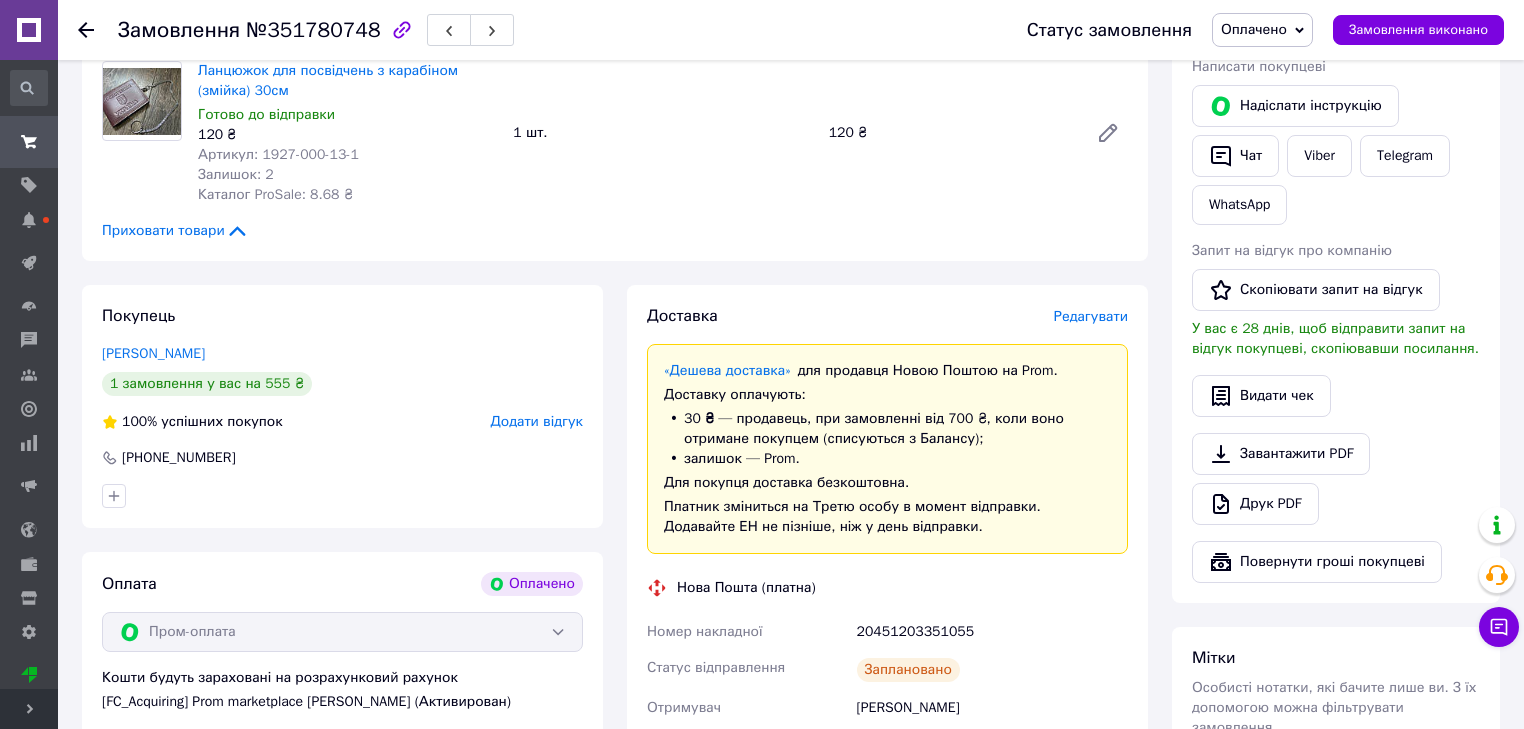 scroll, scrollTop: 885, scrollLeft: 0, axis: vertical 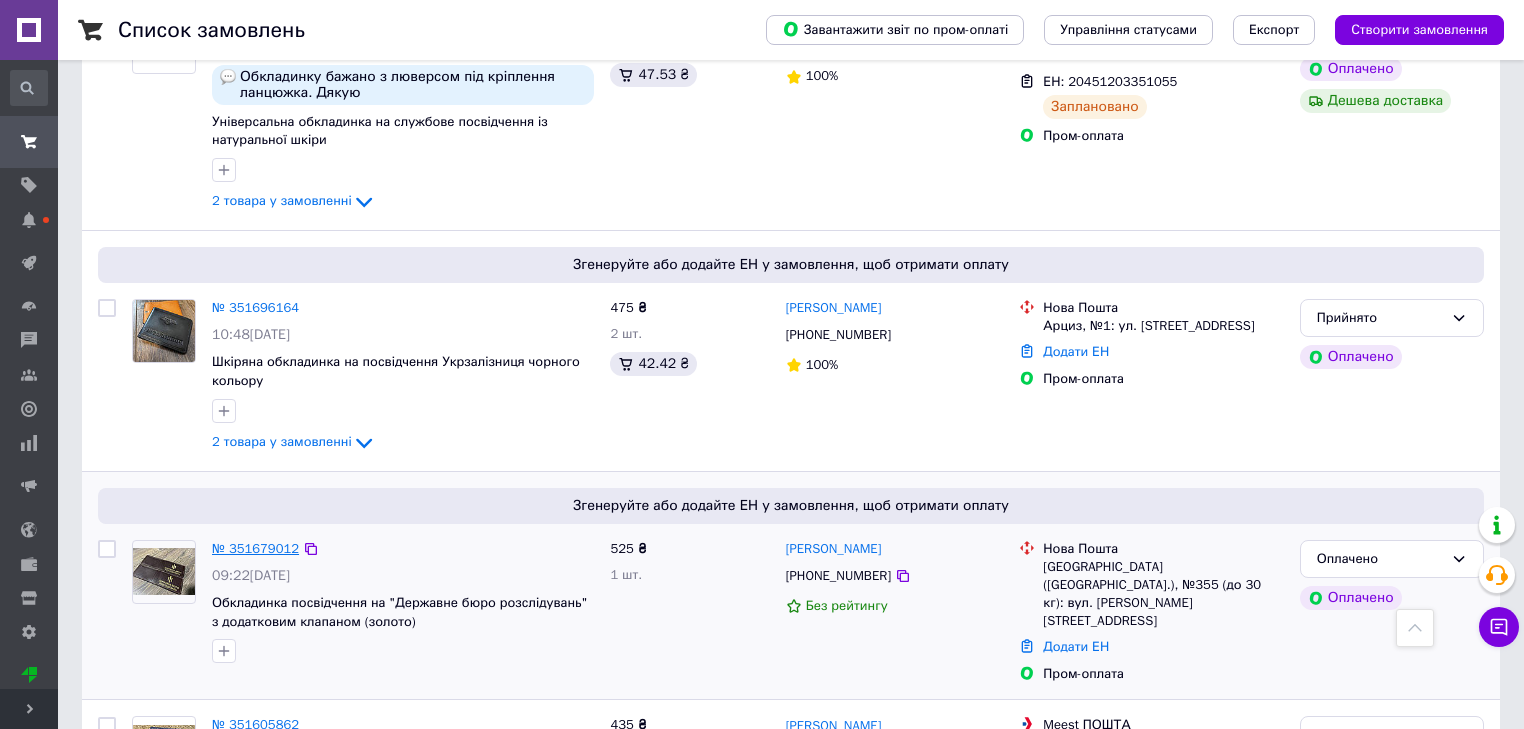click on "№ 351679012" at bounding box center (255, 548) 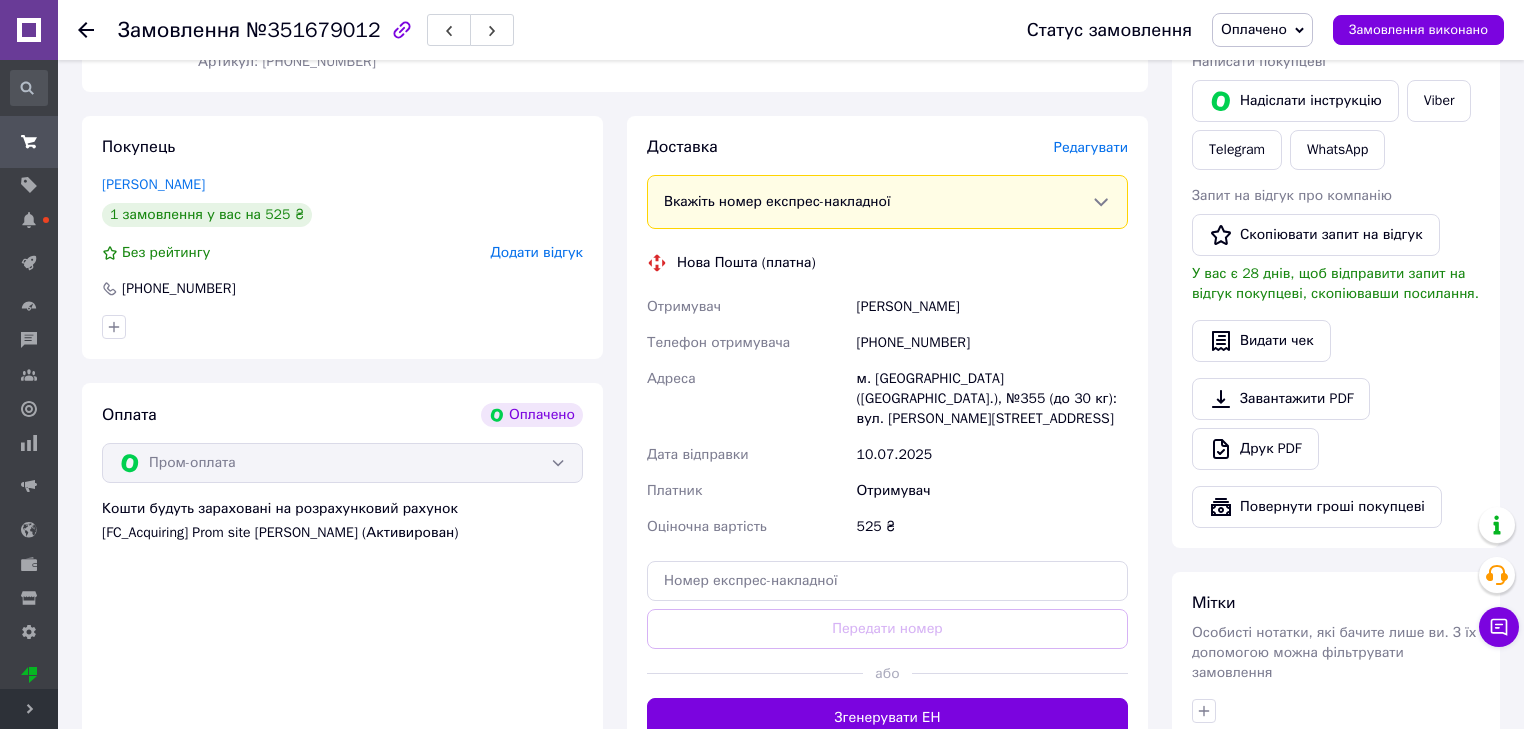 scroll, scrollTop: 905, scrollLeft: 0, axis: vertical 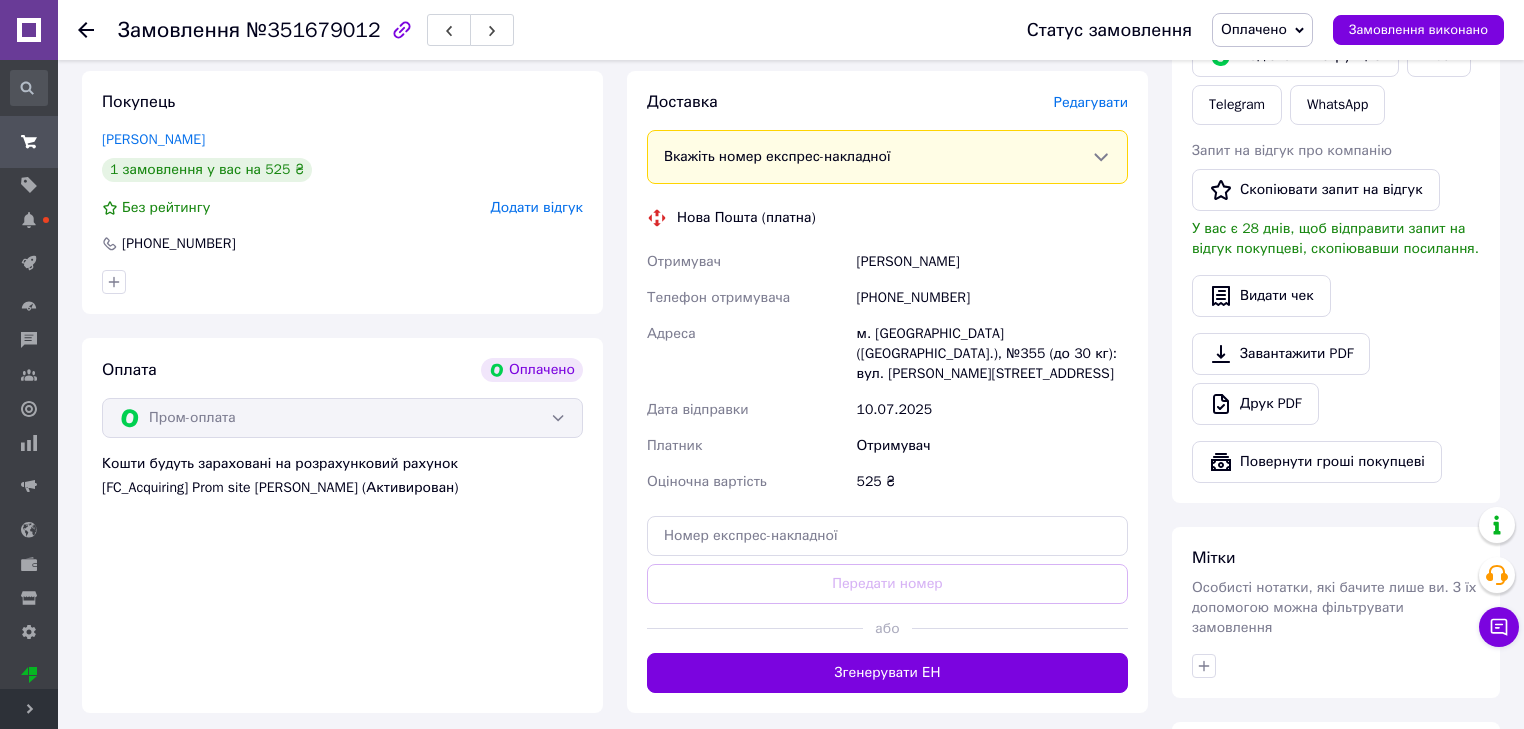 drag, startPoint x: 894, startPoint y: 641, endPoint x: 872, endPoint y: 627, distance: 26.076809 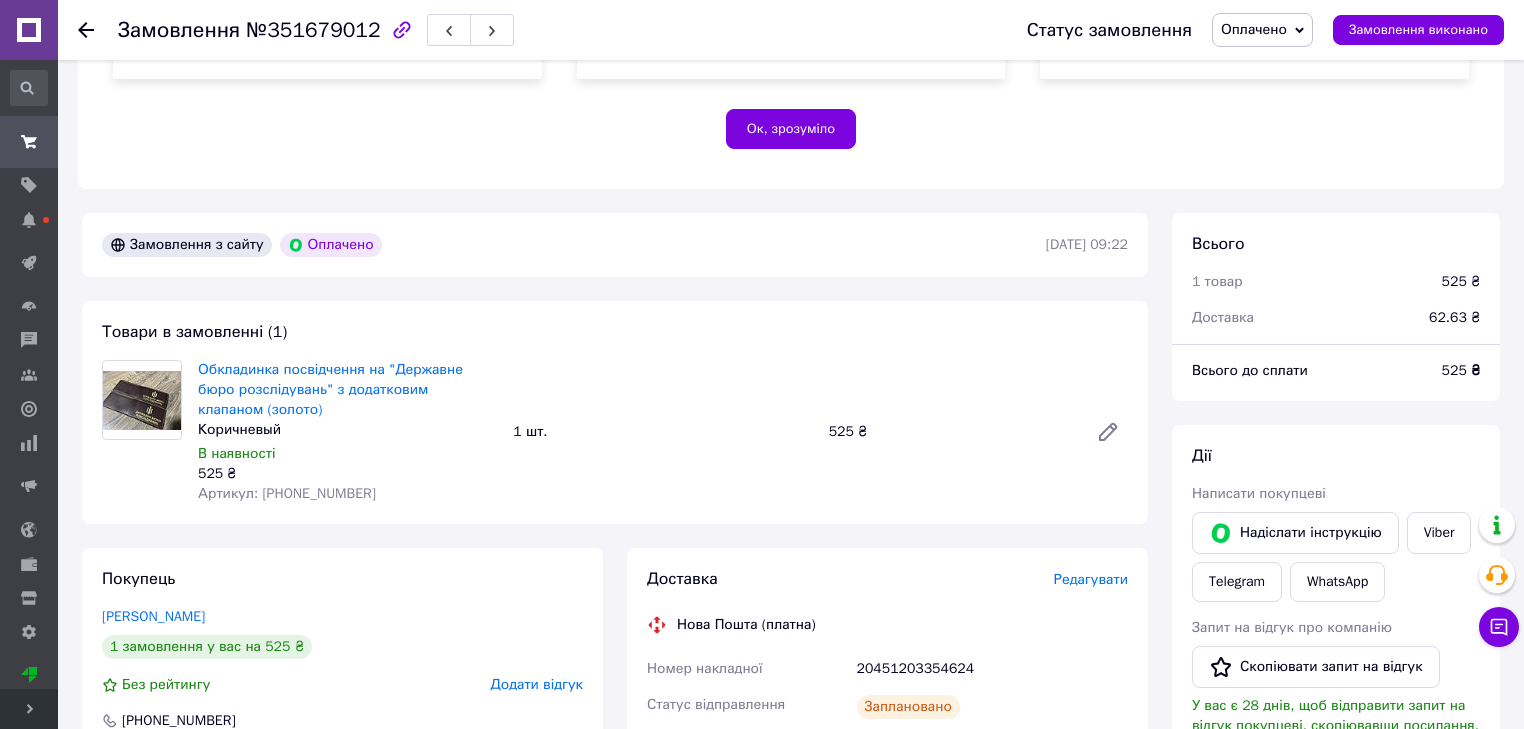 scroll, scrollTop: 425, scrollLeft: 0, axis: vertical 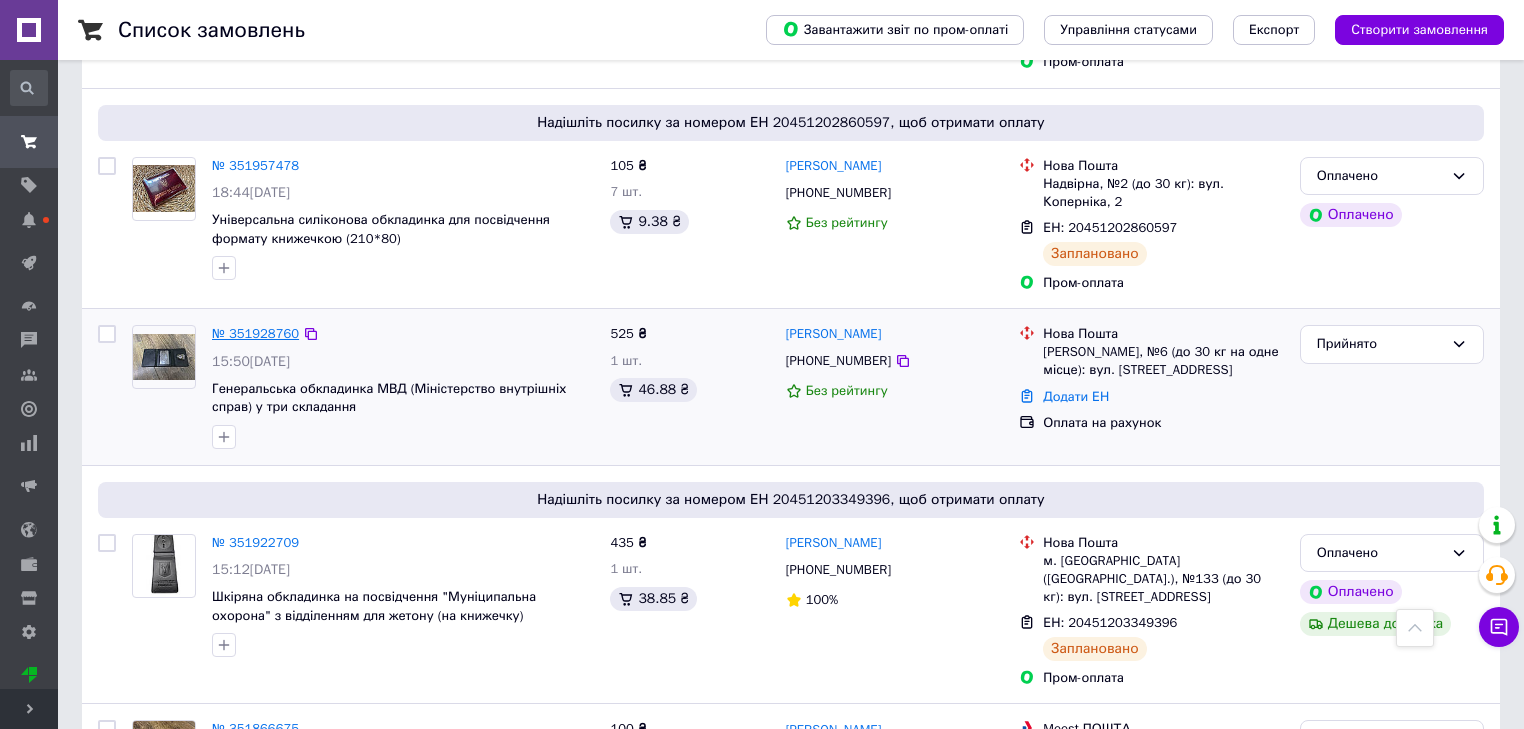 click on "№ 351928760" at bounding box center [255, 333] 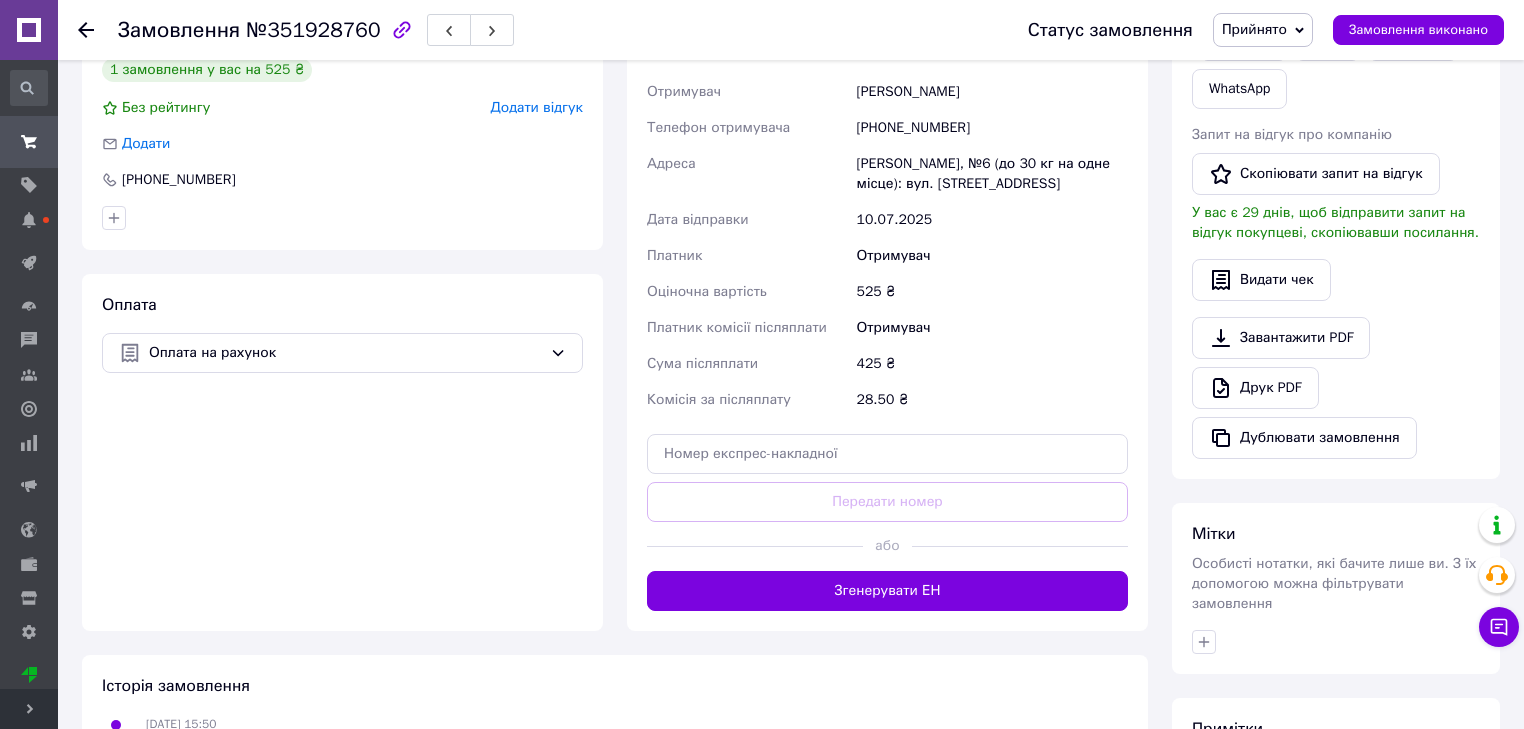 scroll, scrollTop: 483, scrollLeft: 0, axis: vertical 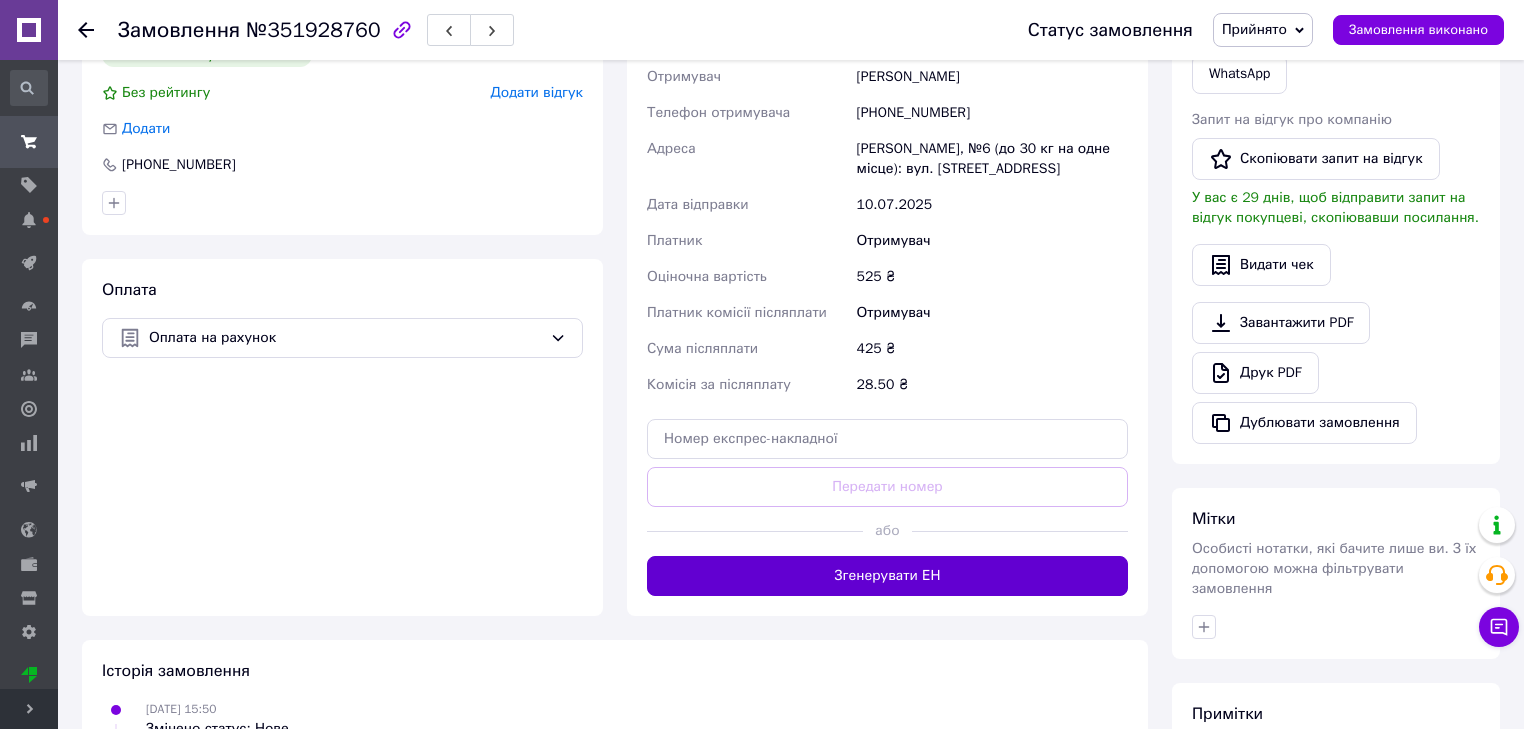 click on "Згенерувати ЕН" at bounding box center (887, 576) 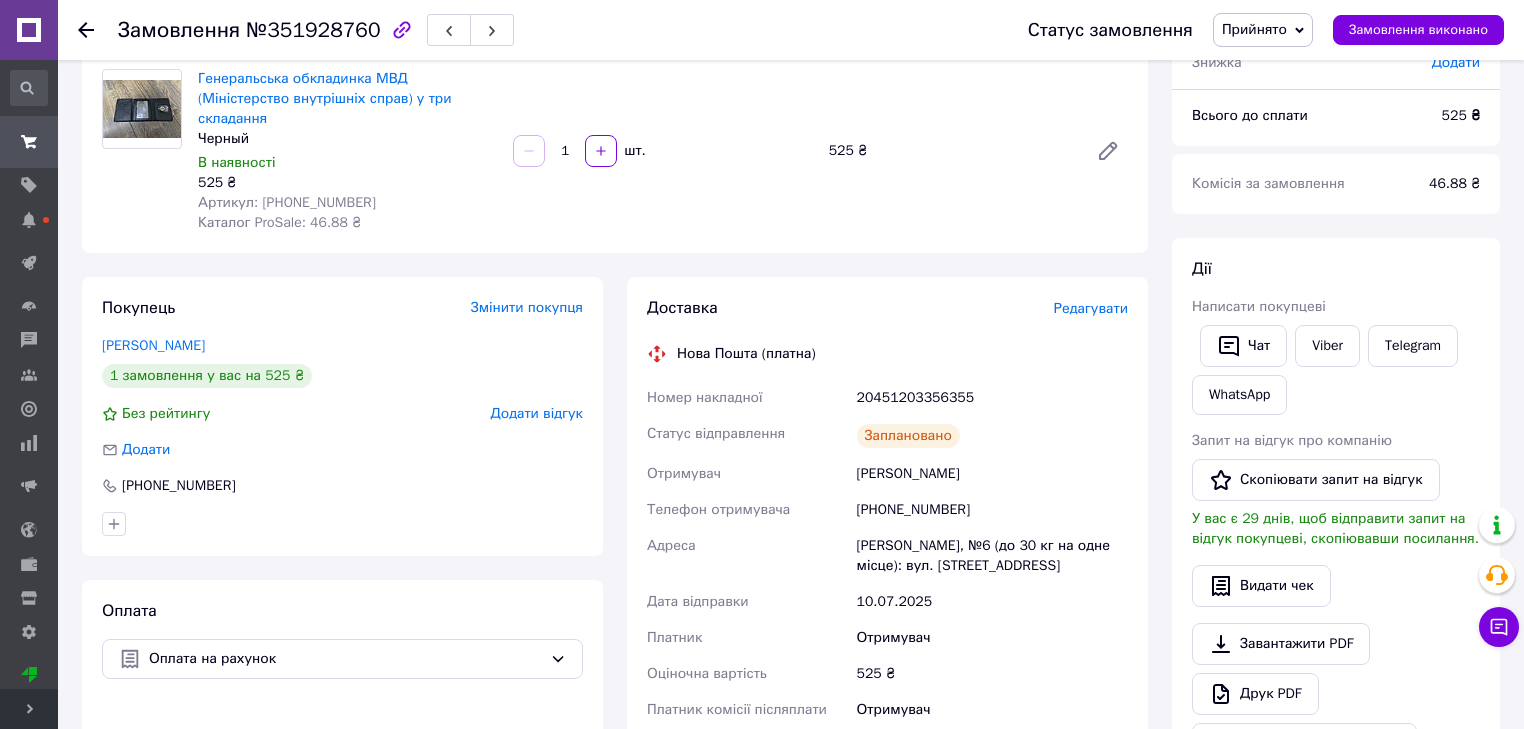 scroll, scrollTop: 163, scrollLeft: 0, axis: vertical 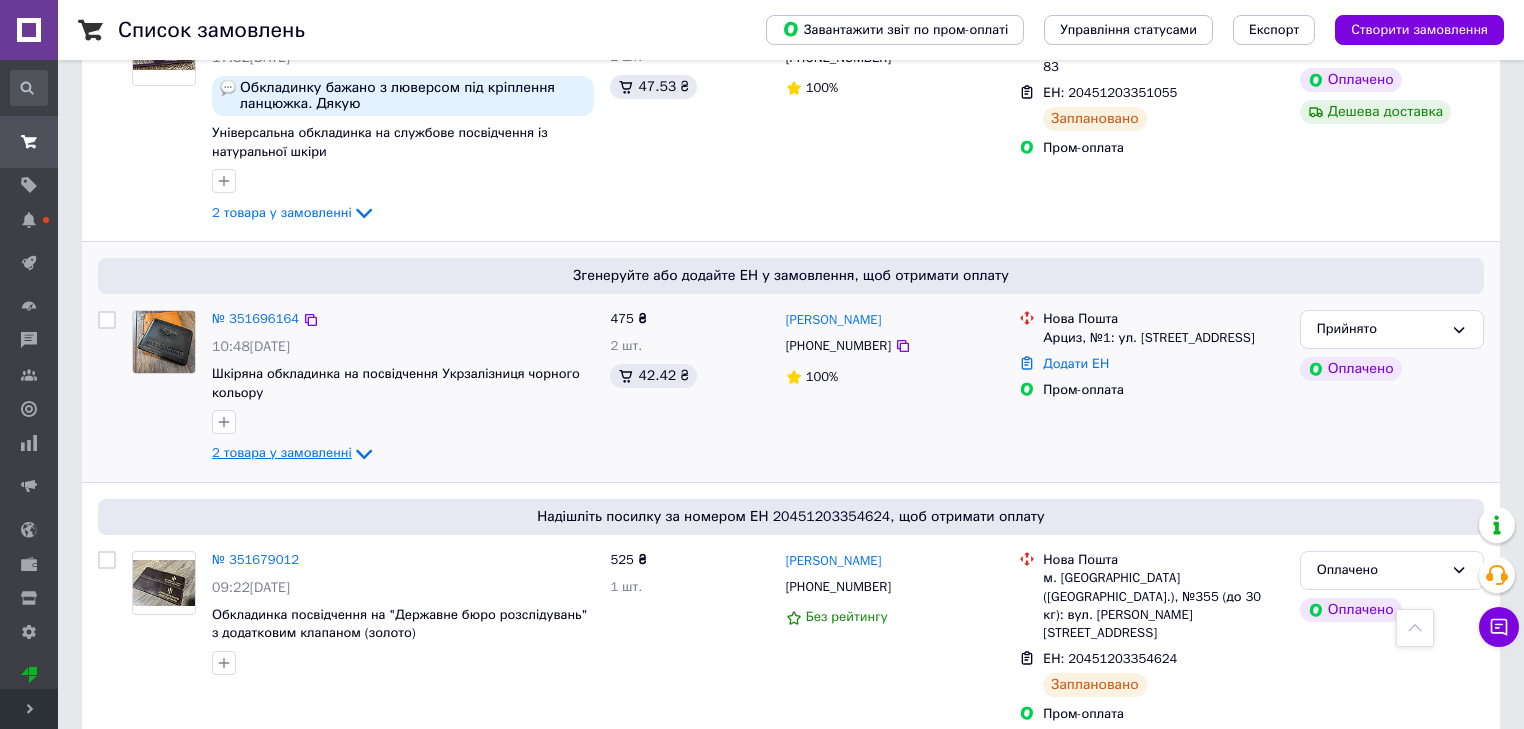 click on "2 товара у замовленні" at bounding box center (282, 453) 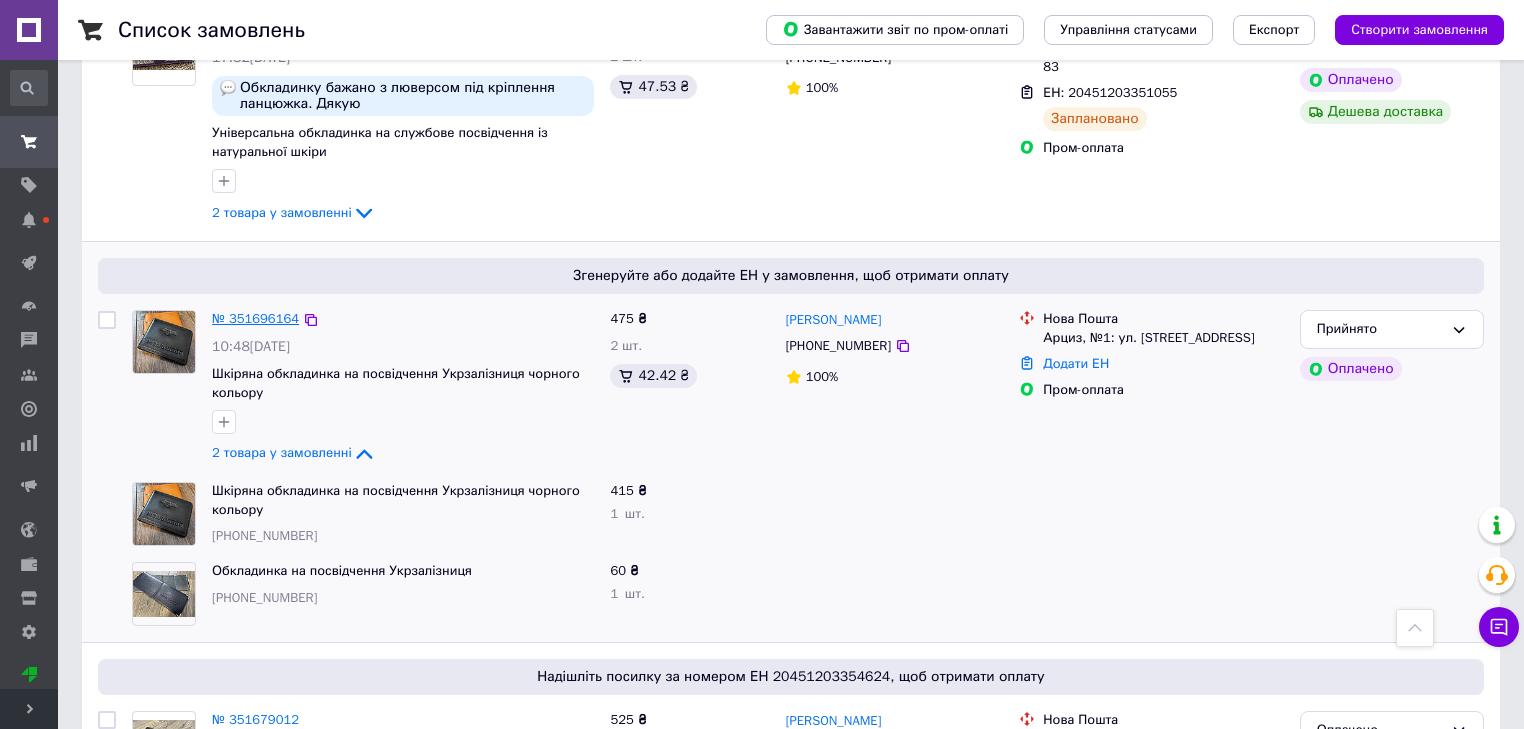 click on "№ 351696164" at bounding box center (255, 318) 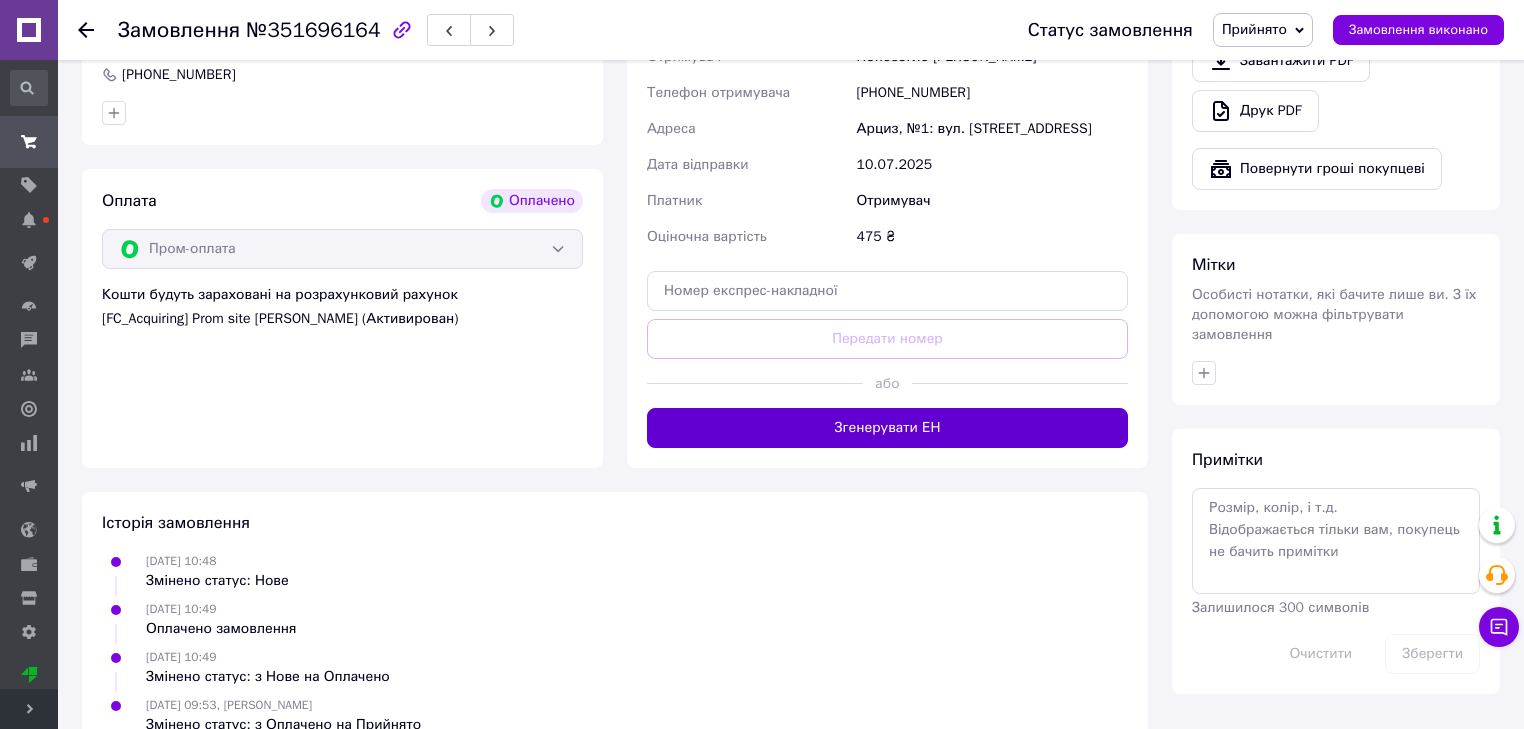 scroll, scrollTop: 1297, scrollLeft: 0, axis: vertical 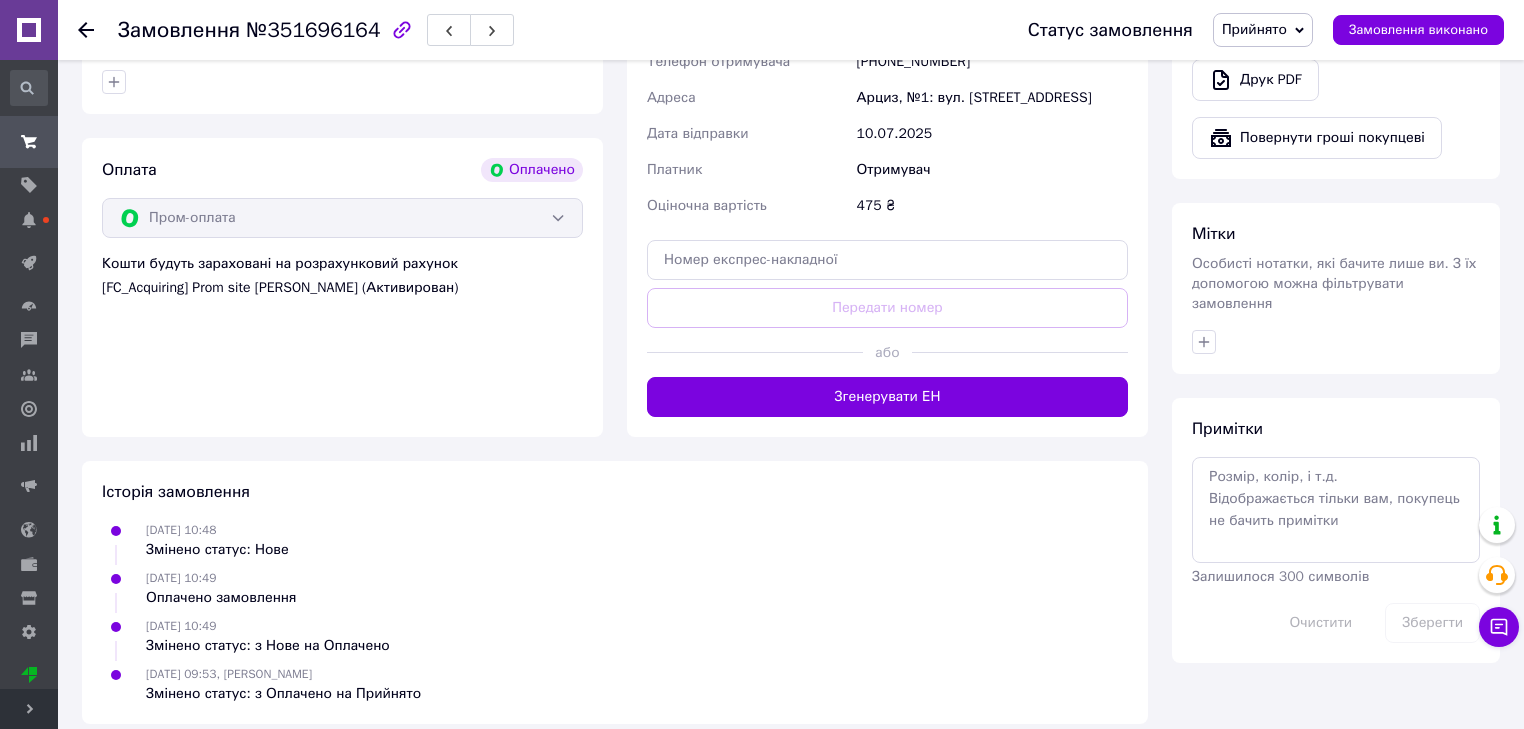 click on "Згенерувати ЕН" at bounding box center [887, 397] 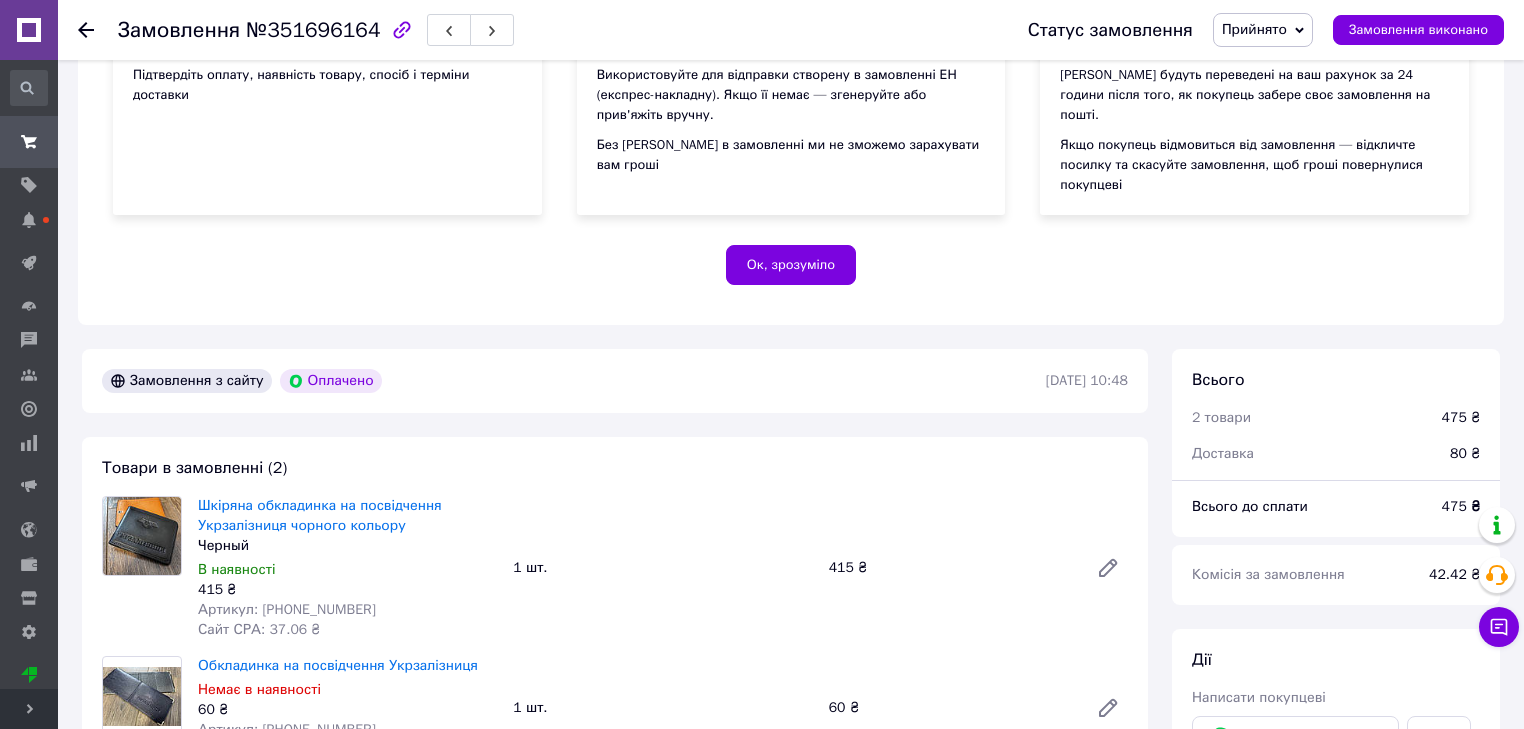 scroll, scrollTop: 337, scrollLeft: 0, axis: vertical 